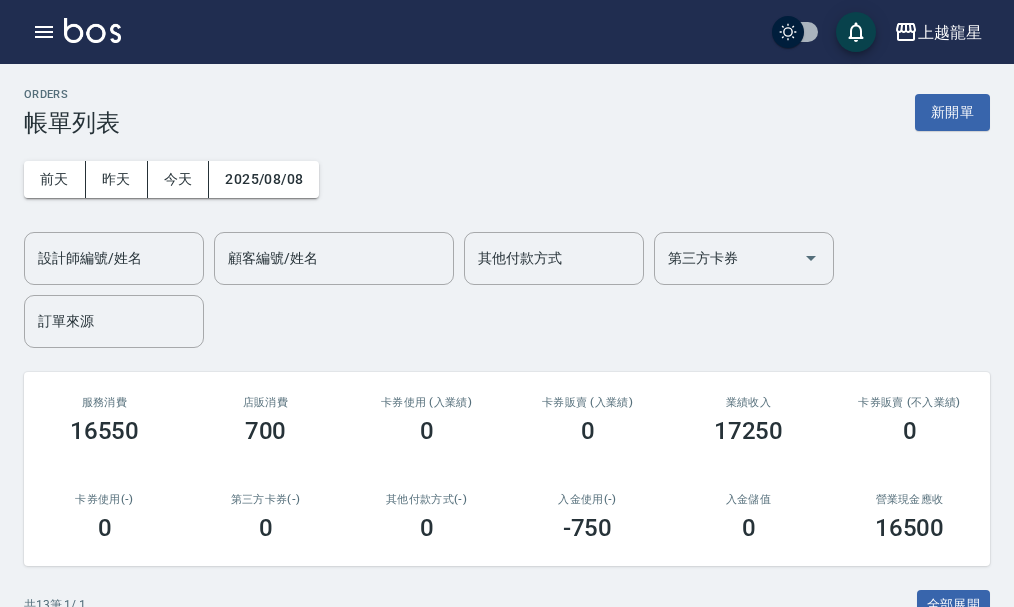 scroll, scrollTop: 0, scrollLeft: 0, axis: both 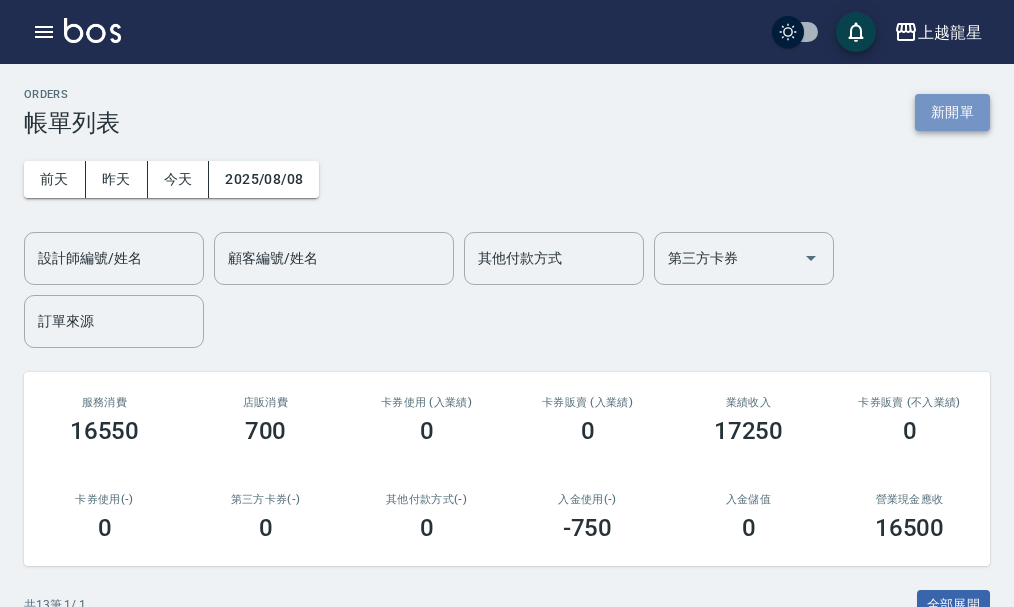 click on "新開單" at bounding box center [952, 112] 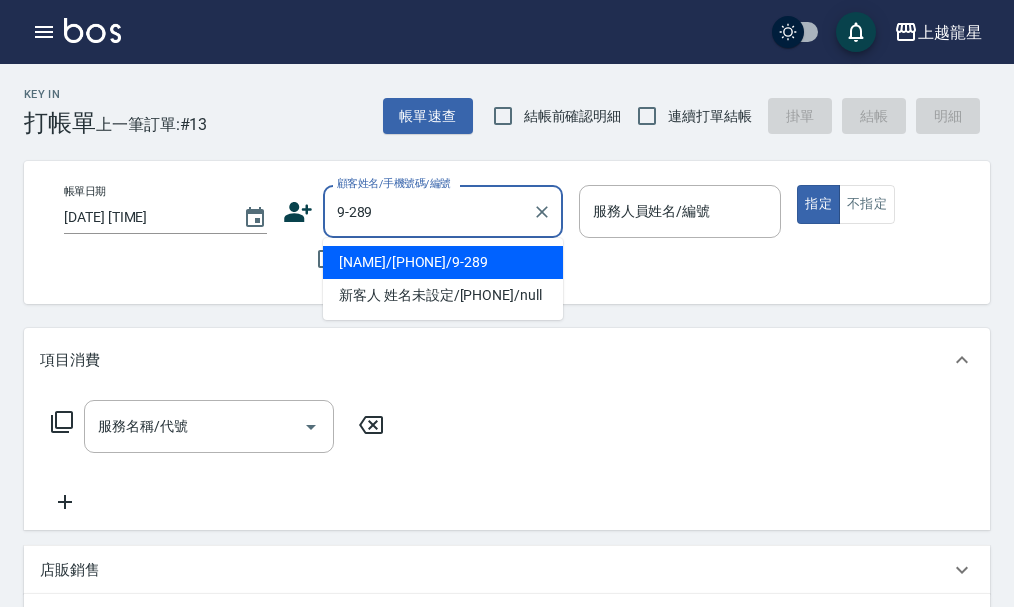 click on "[NAME]/[PHONE]/9-289" at bounding box center [443, 262] 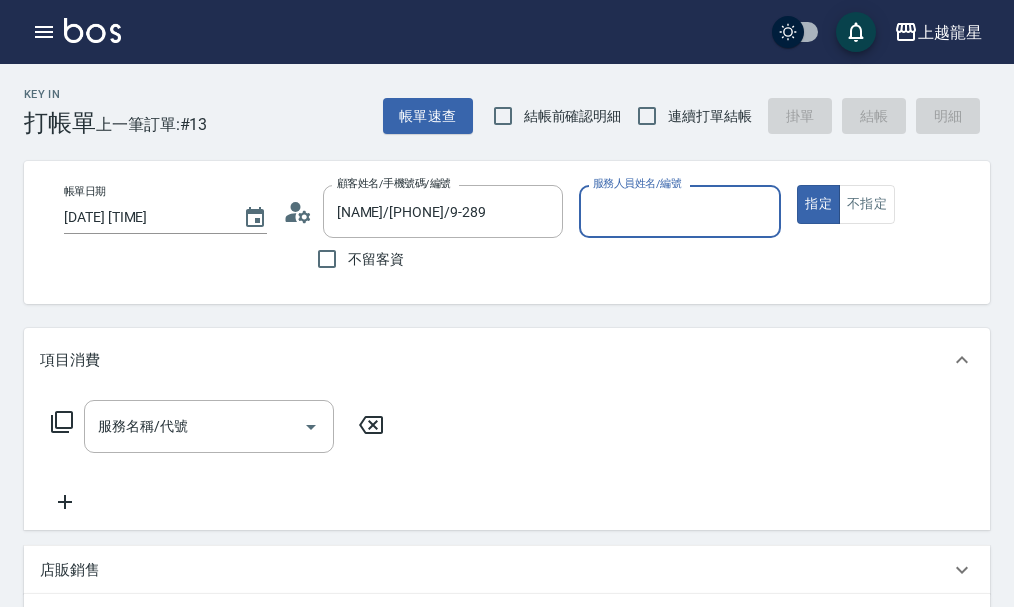 type on "雅君-7" 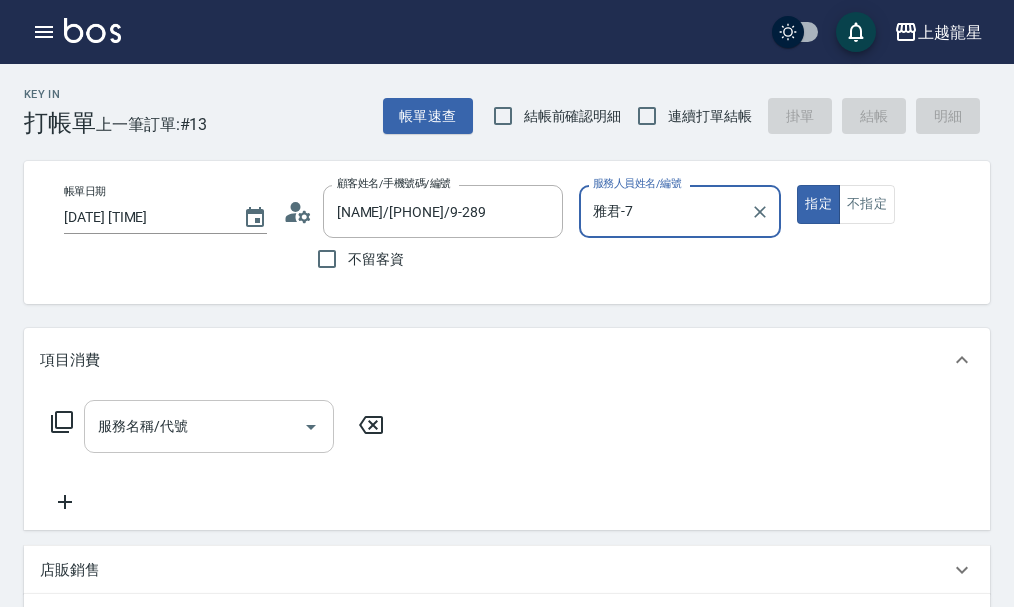 click on "服務名稱/代號" at bounding box center (194, 426) 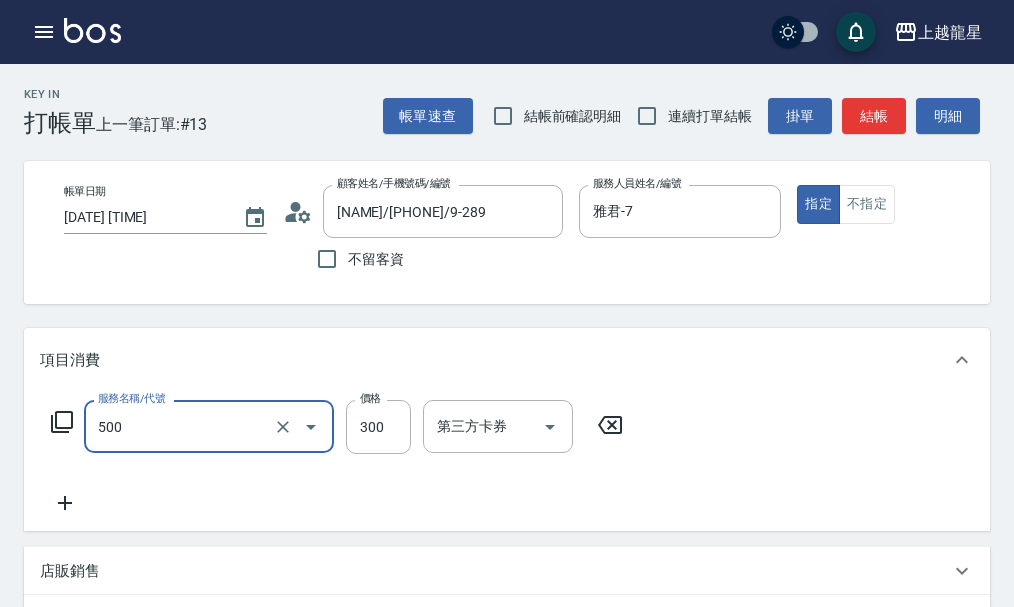 type on "一般洗髮(500)" 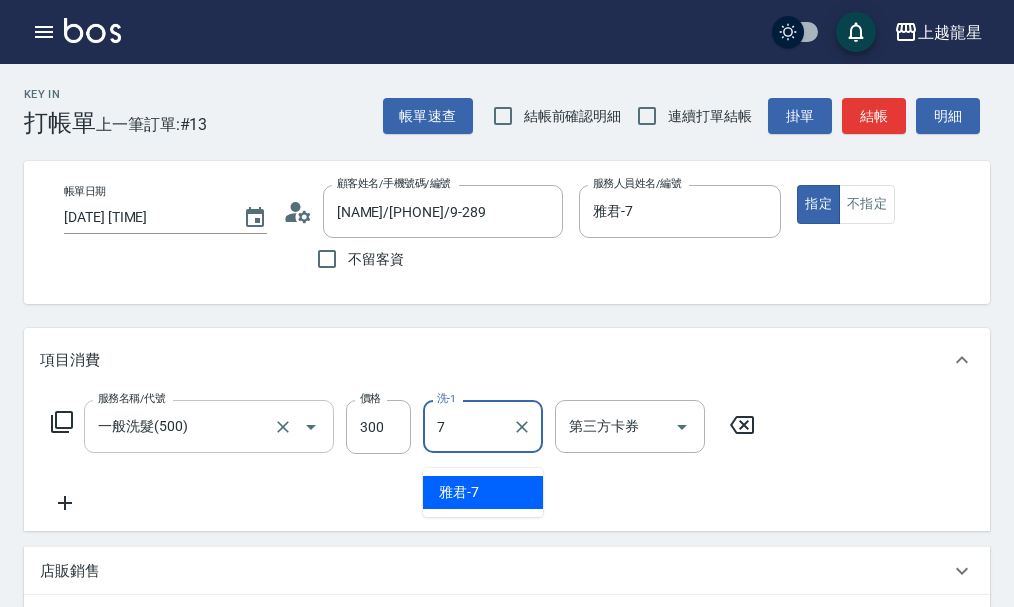type on "雅君-7" 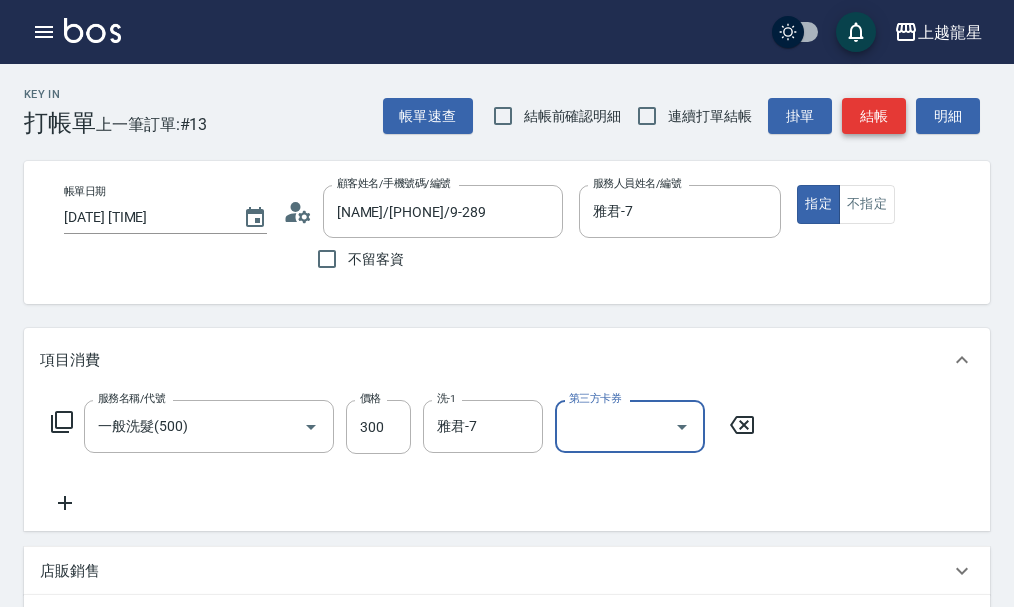 click on "結帳" at bounding box center [874, 116] 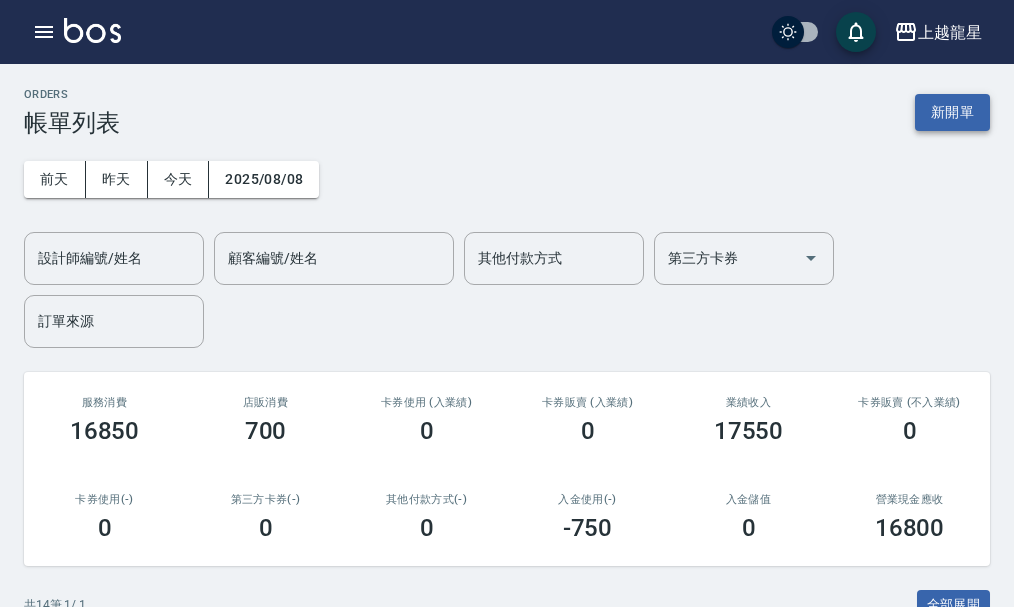 click on "新開單" at bounding box center [952, 112] 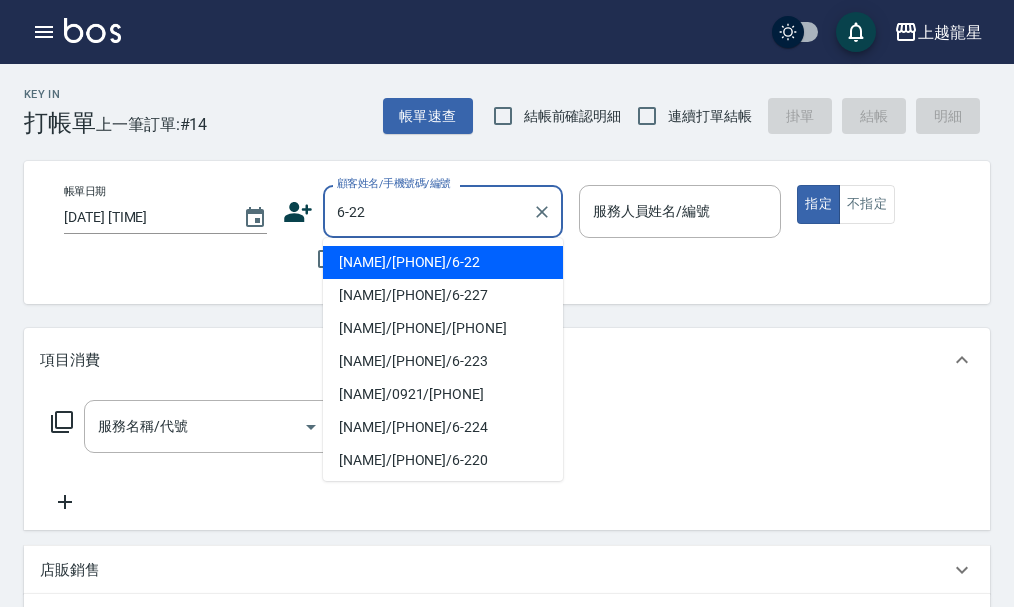 click on "[NAME]/[PHONE]/6-22" at bounding box center [443, 262] 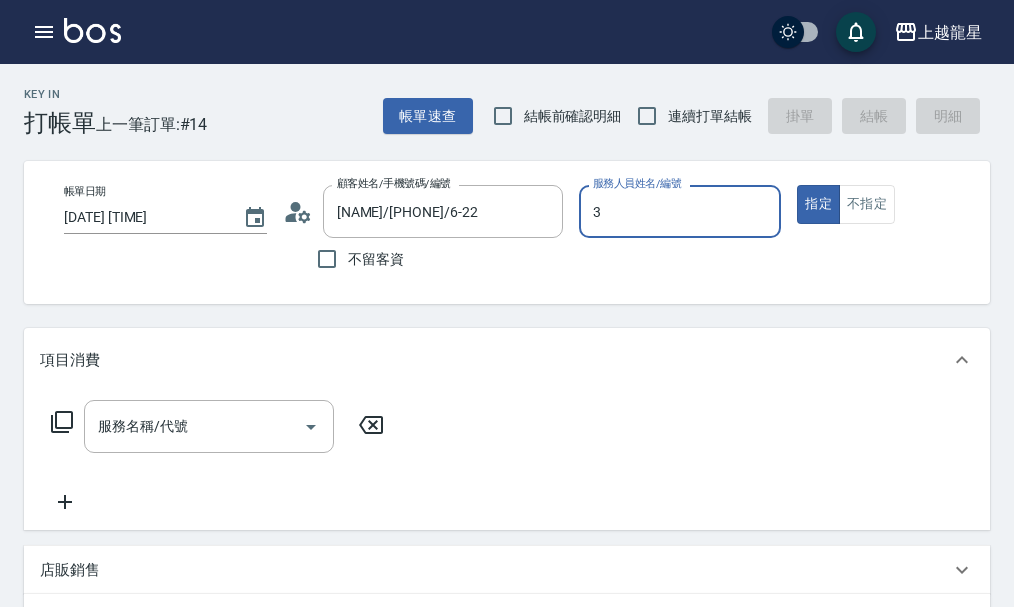type on "LaLa-3" 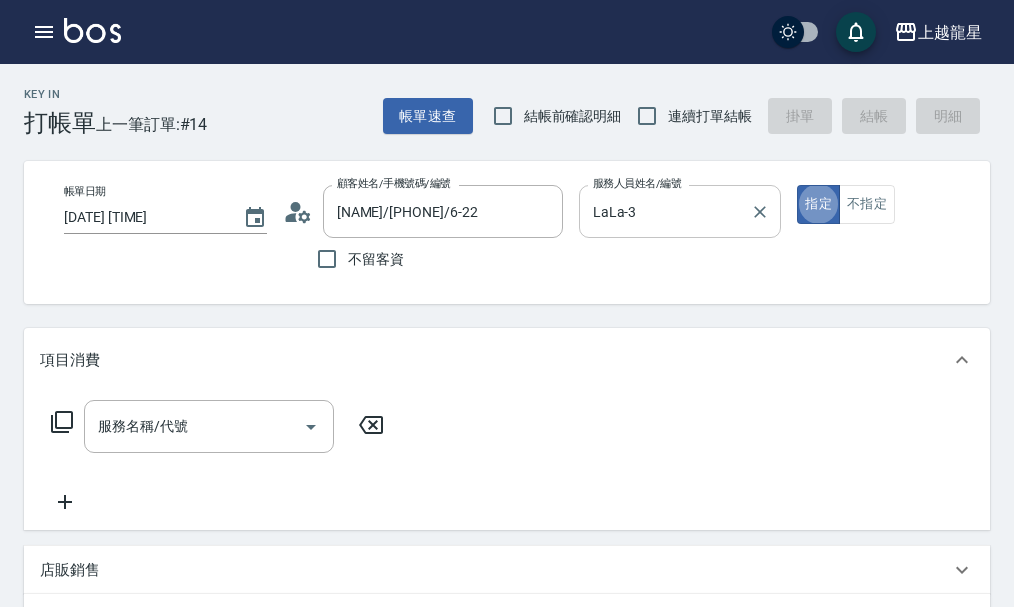 type on "true" 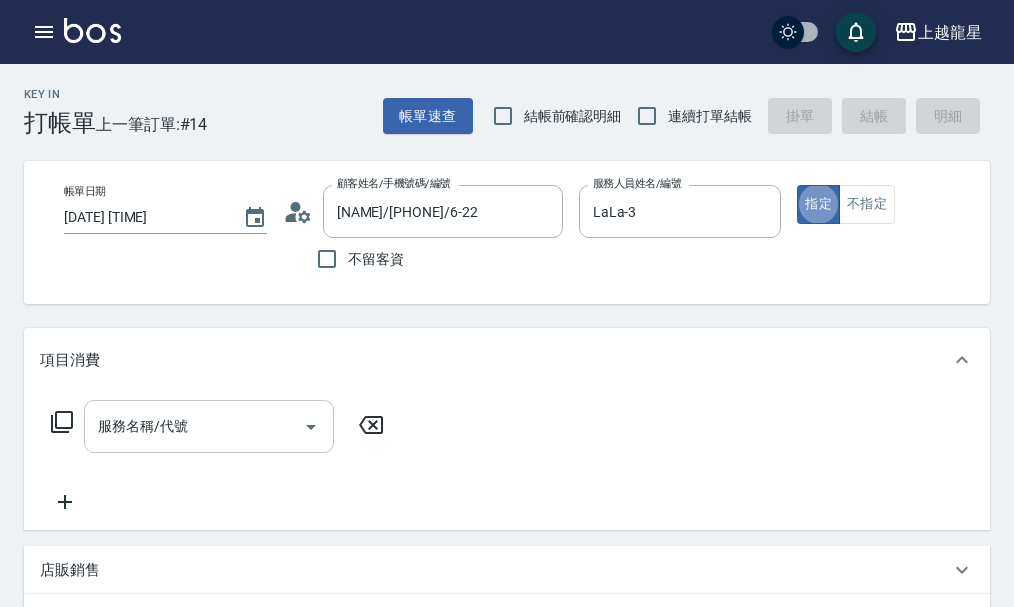 click on "服務名稱/代號 服務名稱/代號" at bounding box center (209, 426) 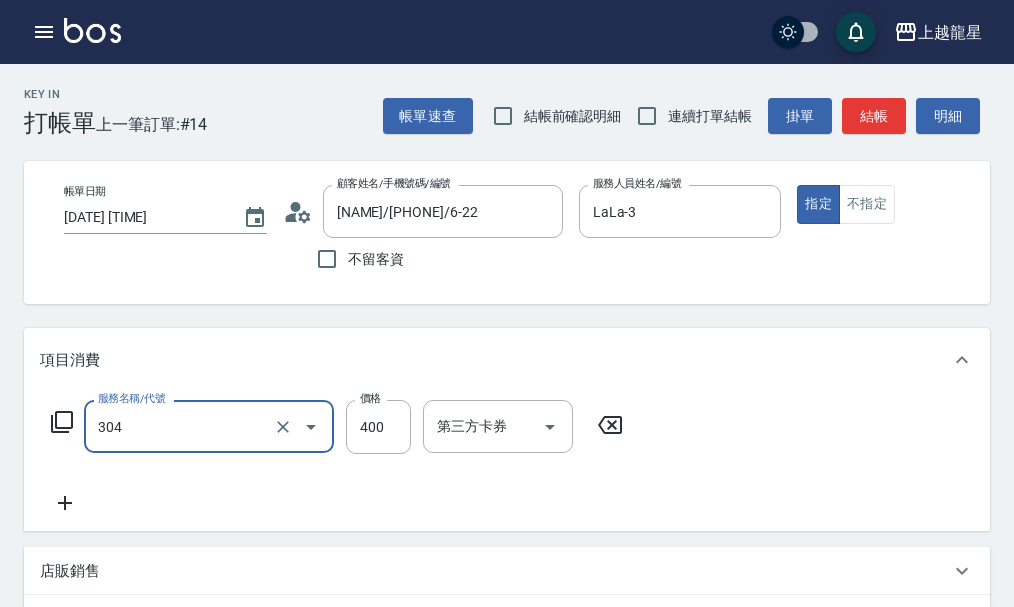 type on "剪髮(304)" 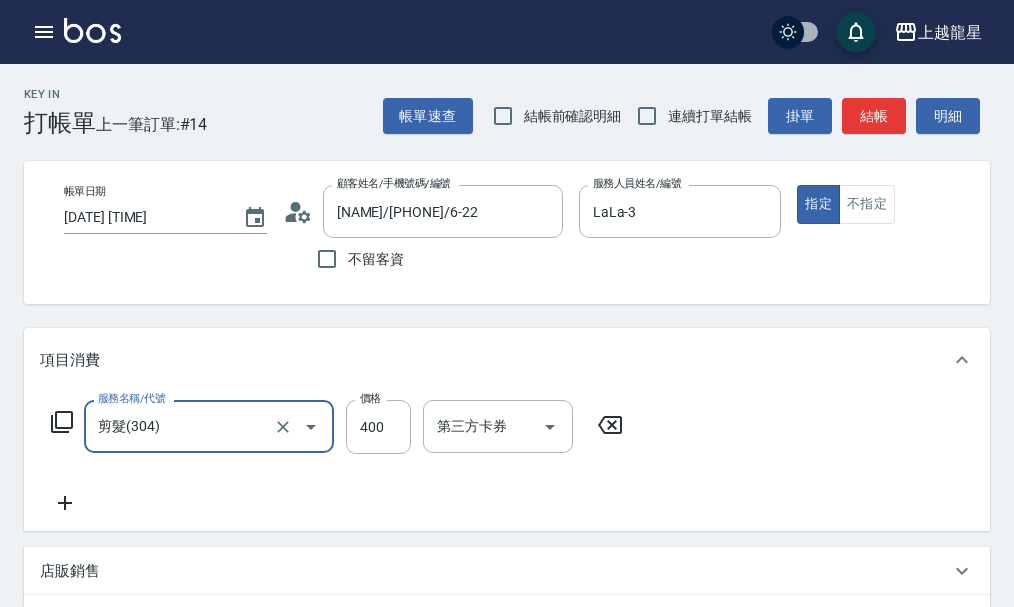 click on "Key In 打帳單 上一筆訂單:#14 帳單速查 結帳前確認明細 連續打單結帳 掛單 結帳 明細 帳單日期 2025/08/08 17:58 顧客姓名/手機號碼/編號 [NAME]/[PHONE]/6-22 顧客姓名/手機號碼/編號 不留客資 服務人員姓名/編號 LaLa-3 服務人員姓名/編號 指定 不指定 項目消費 服務名稱/代號 剪髮(304) 服務名稱/代號 價格 400 價格 第三方卡券 第三方卡券 服務人員姓名/編號 服務人員姓名/編號 商品代號/名稱 商品代號/名稱 預收卡販賣 卡券名稱/代號 卡券名稱/代號 使用預收卡 卡券代號/名稱 卡券代號/名稱 其他付款方式 入金可用餘額: 0 其他付款方式 其他付款方式 入金剩餘： 0元 0 ​ 整筆扣入金 0元 異動入金 備註及來源 備註 備註 訂單來源 ​ 訂單來源 隱藏業績明細 服務消費  400 店販消費  0 使用預收卡  0 業績合計   400 預收卡販賣  0 會員卡販賣  0 扣入金  0 現金應收   400 0 0" at bounding box center (507, 587) 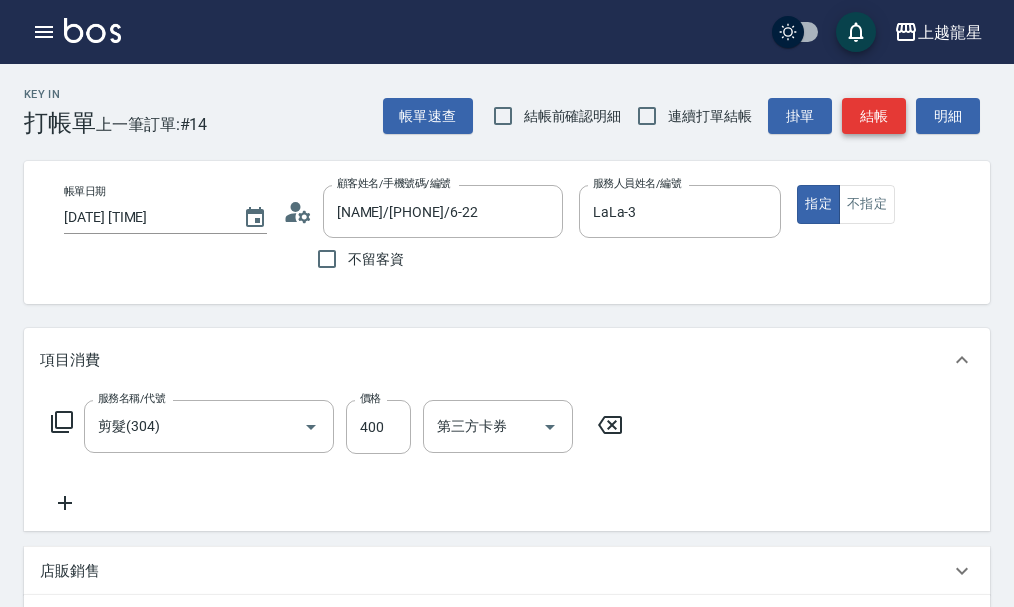 click on "結帳" at bounding box center (874, 116) 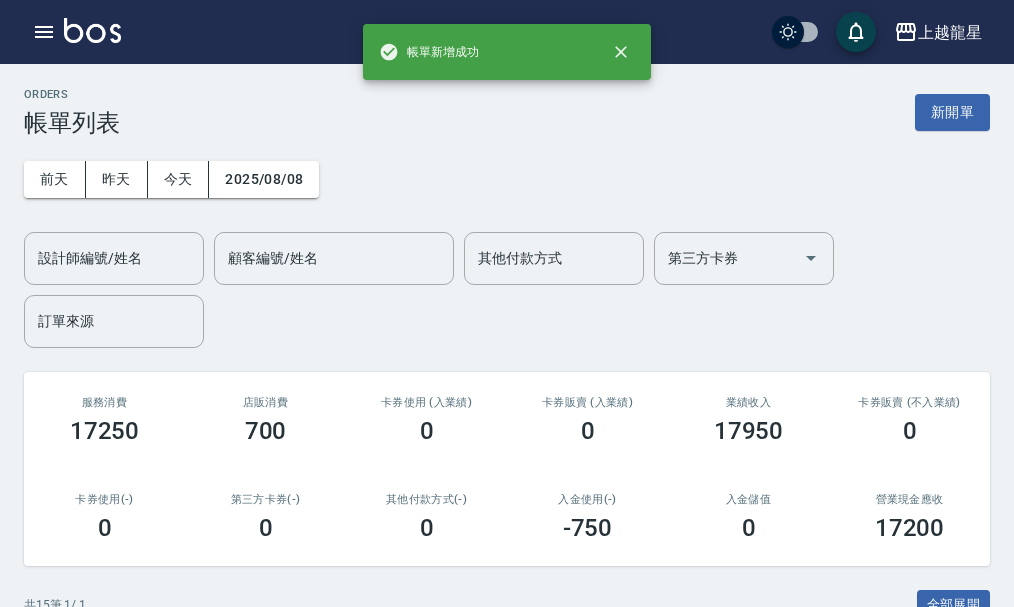 drag, startPoint x: 954, startPoint y: 114, endPoint x: 616, endPoint y: 178, distance: 344.00583 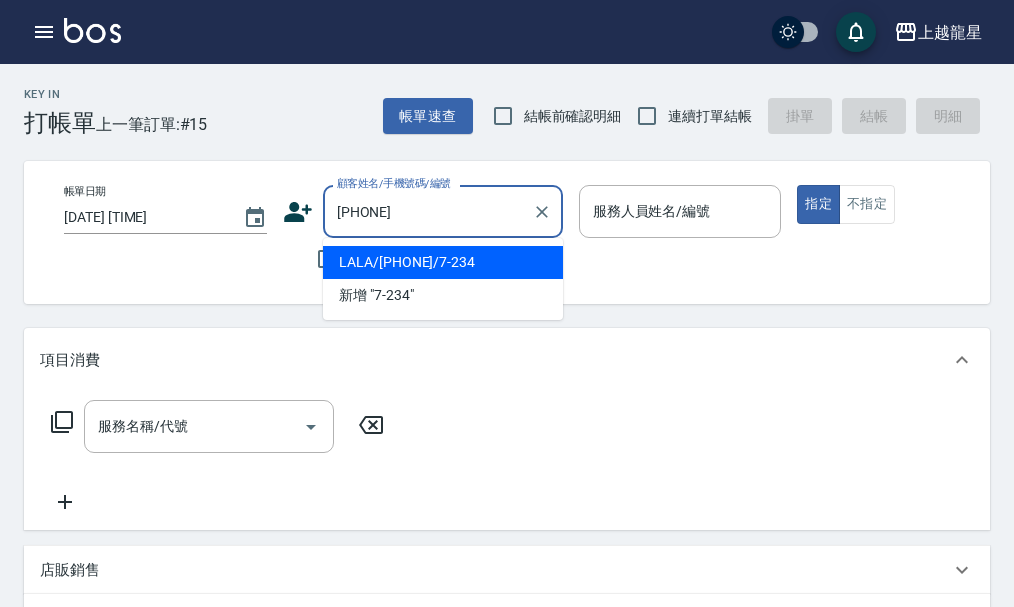 click on "LALA/[PHONE]/7-234" at bounding box center (443, 262) 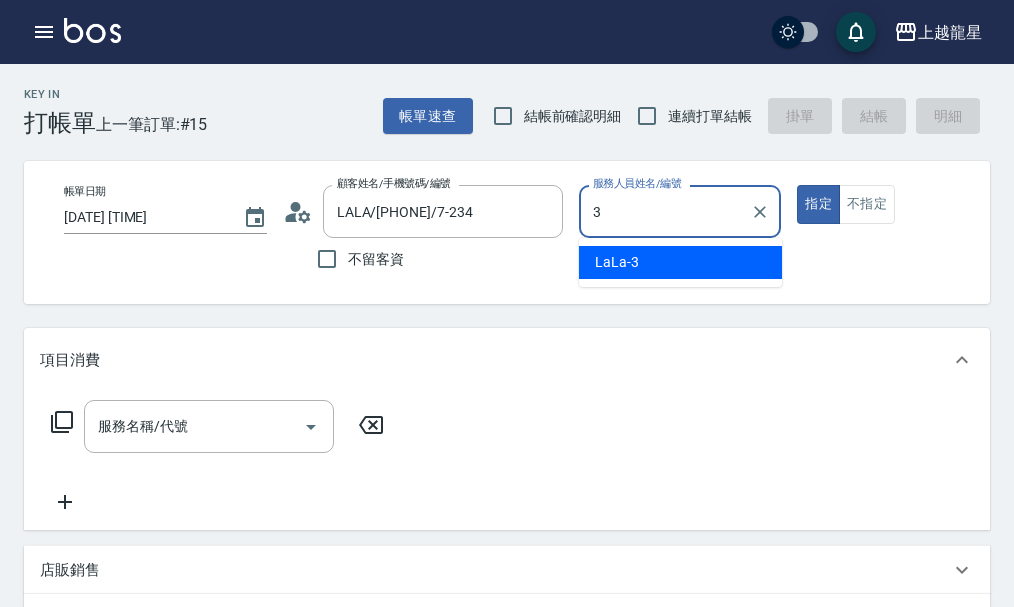 type on "LaLa-3" 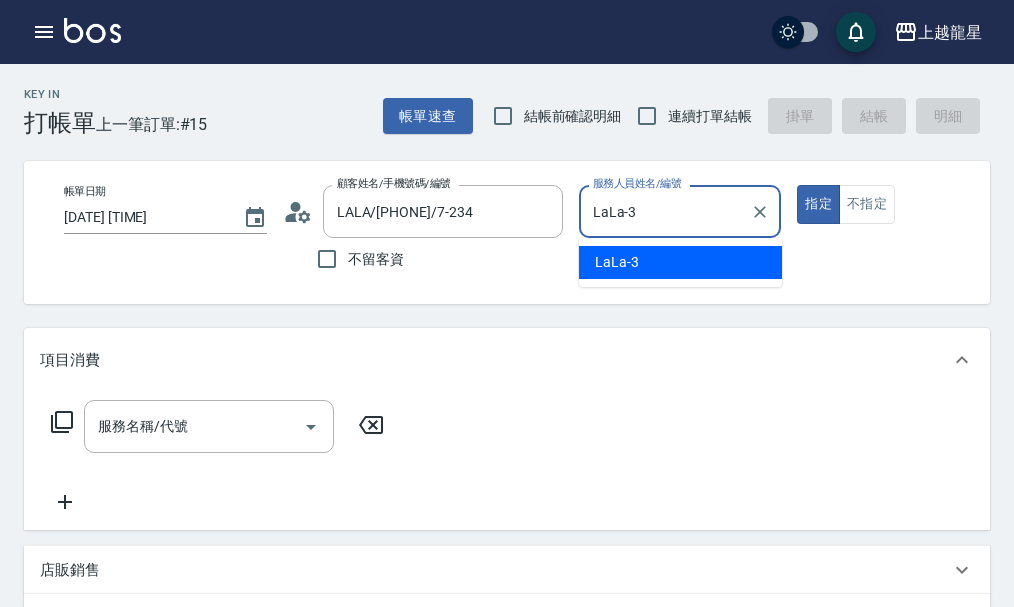type on "true" 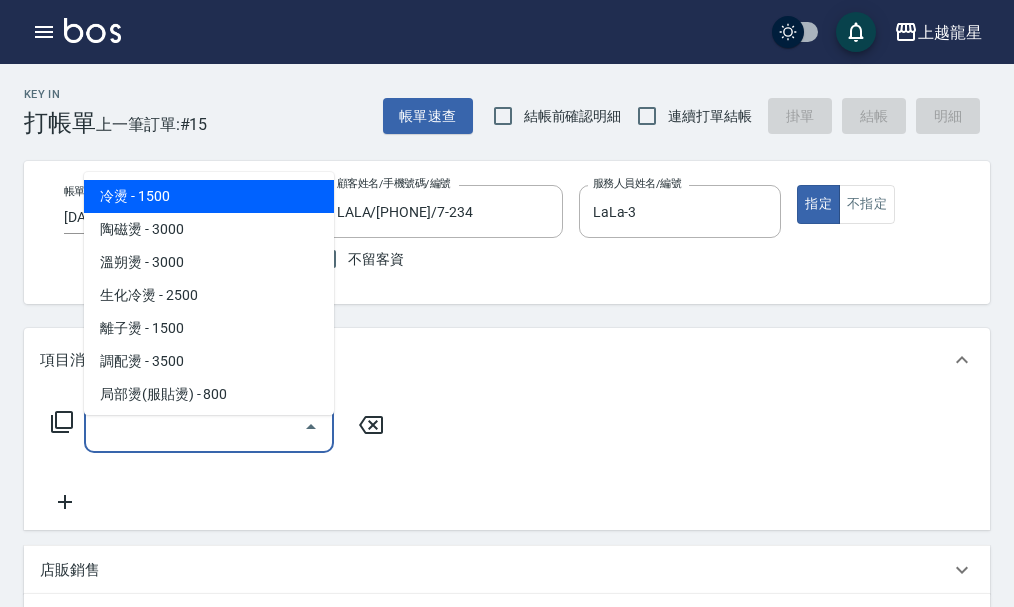 click on "服務名稱/代號 服務名稱/代號" at bounding box center [209, 426] 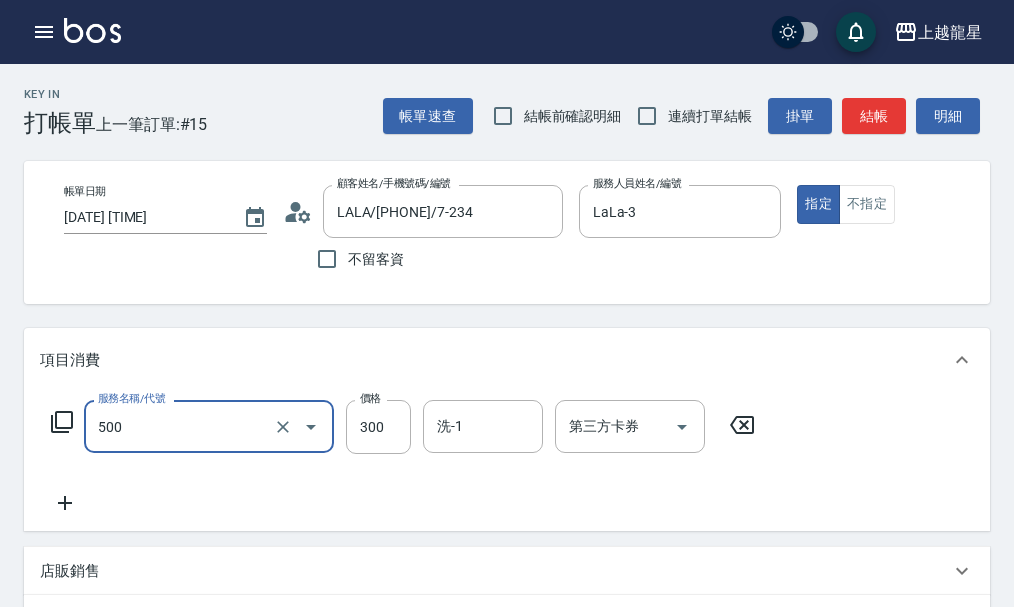 type on "一般洗髮(500)" 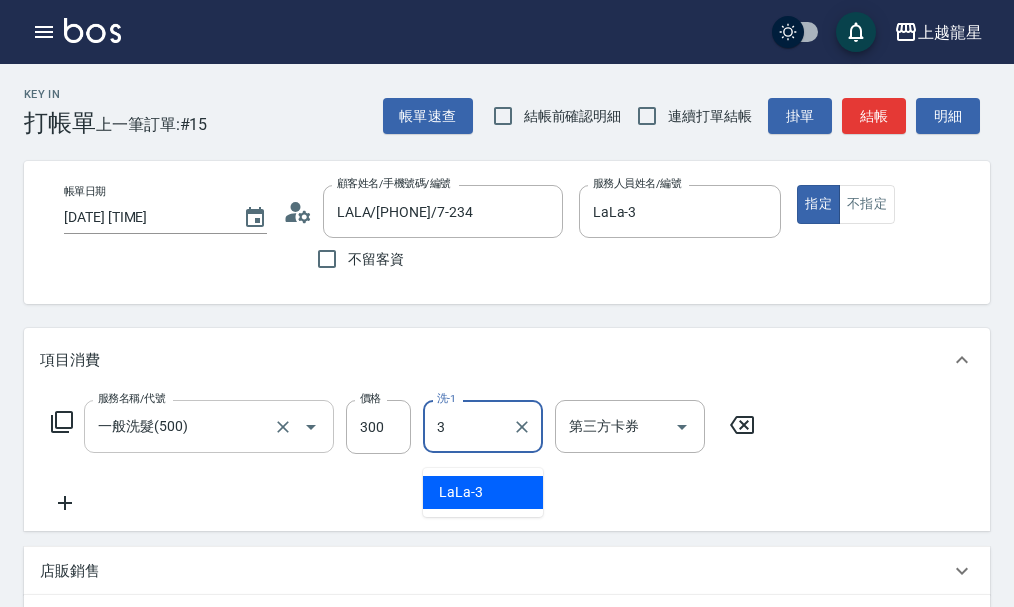 type on "LaLa-3" 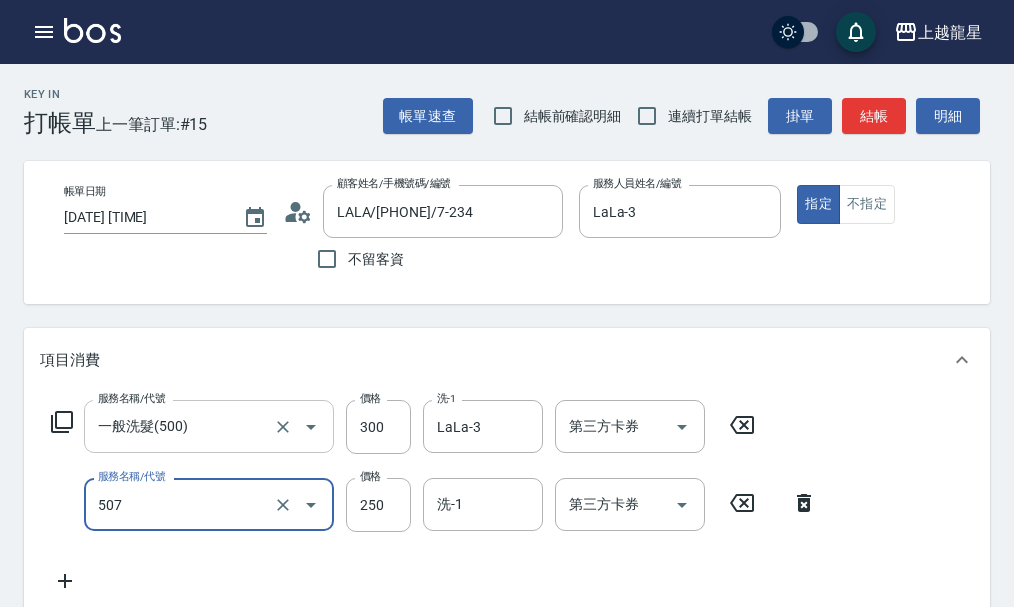 type on "兒童洗髮(507)" 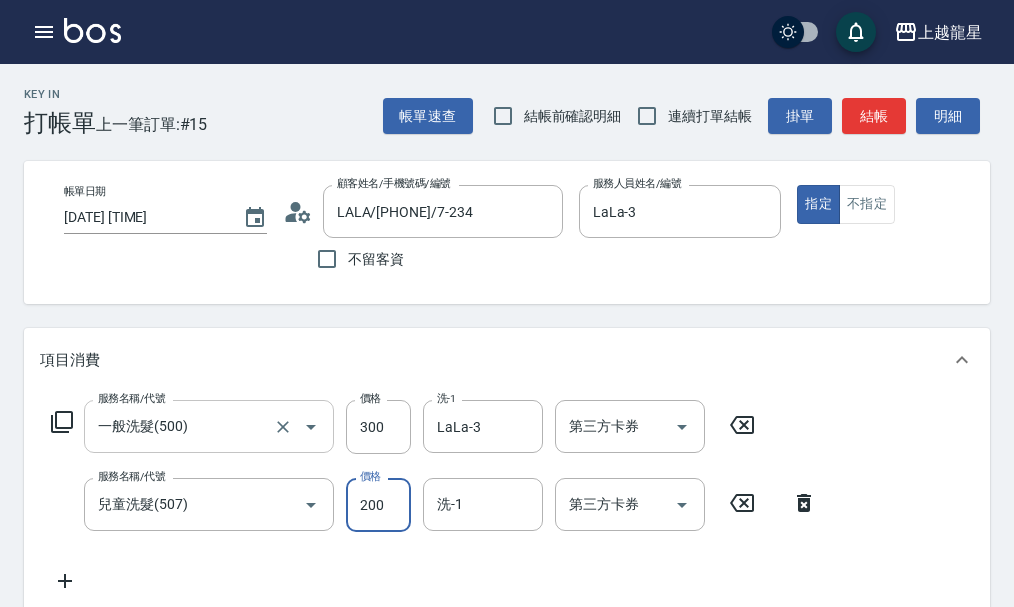type on "200" 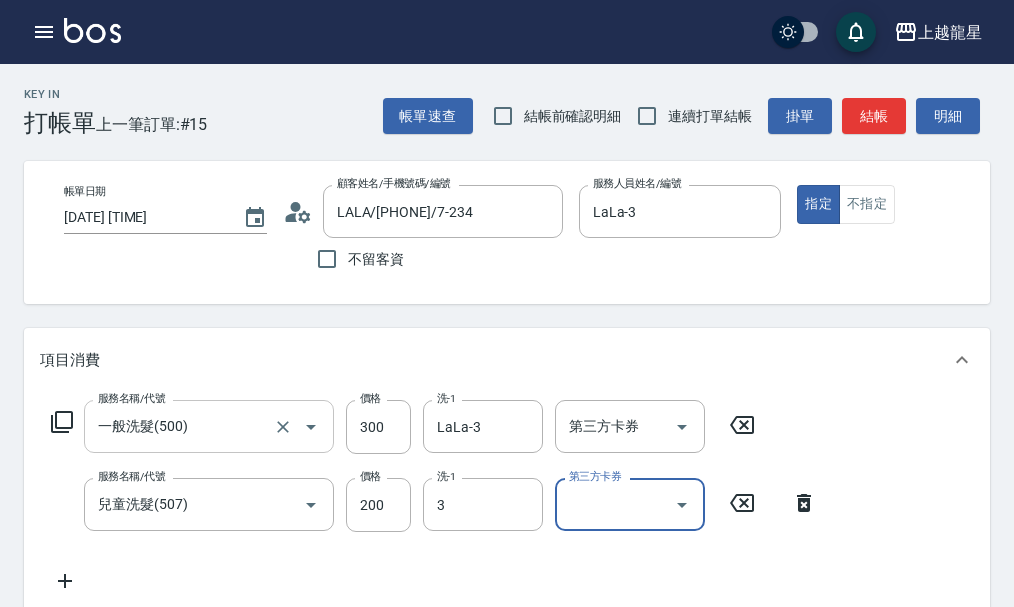 type on "LaLa-3" 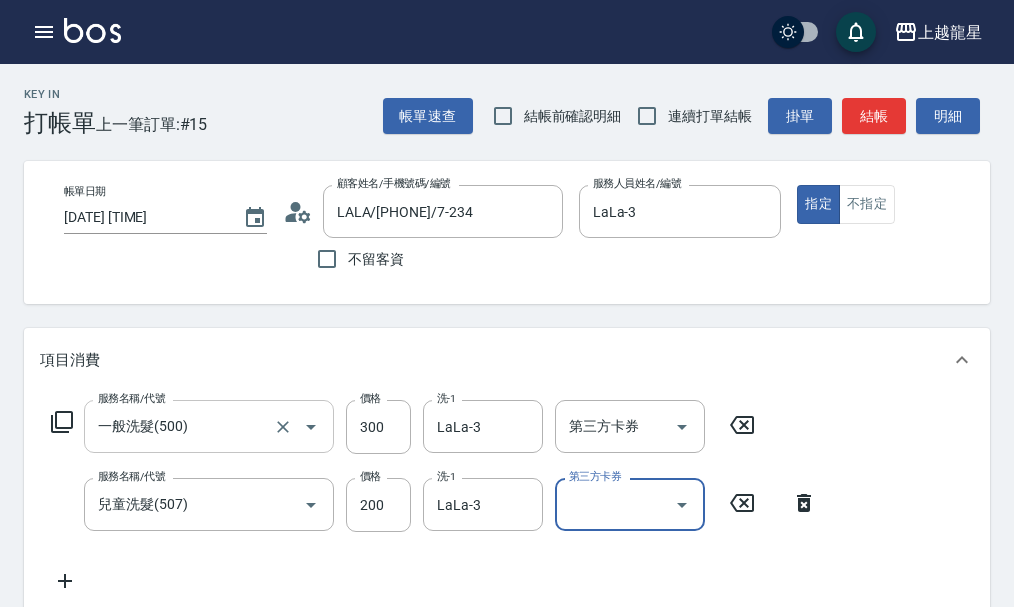 click on "一般洗髮(500) 服務名稱/代號" at bounding box center (209, 426) 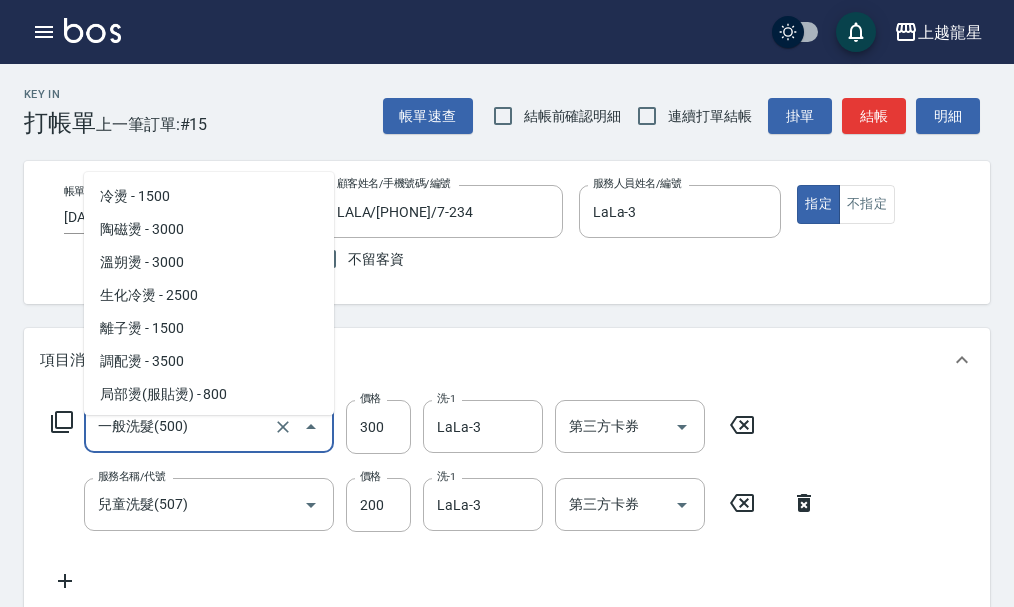 click on "一般洗髮(500)" at bounding box center [181, 426] 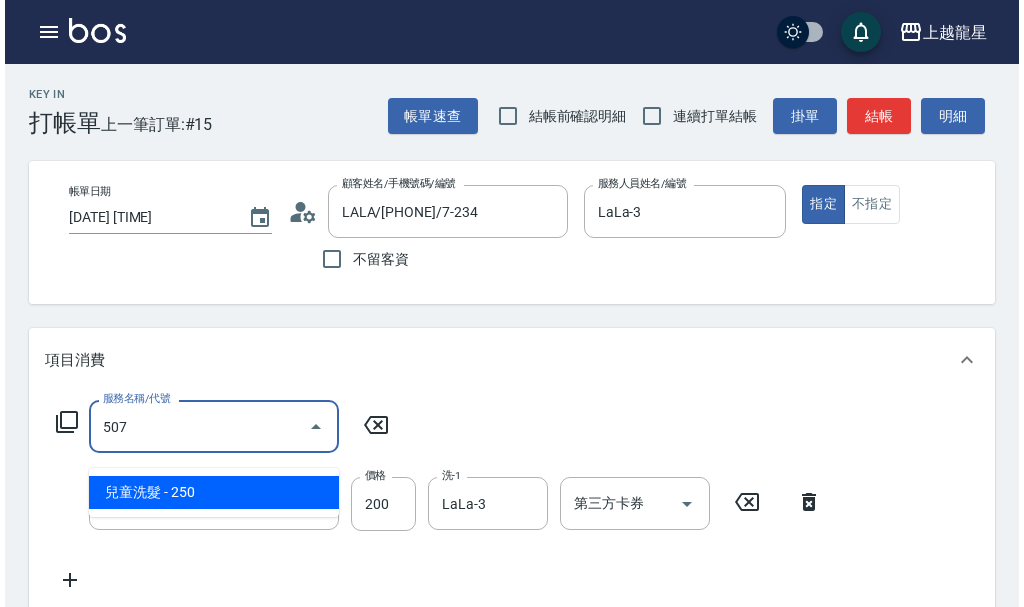 scroll, scrollTop: 0, scrollLeft: 0, axis: both 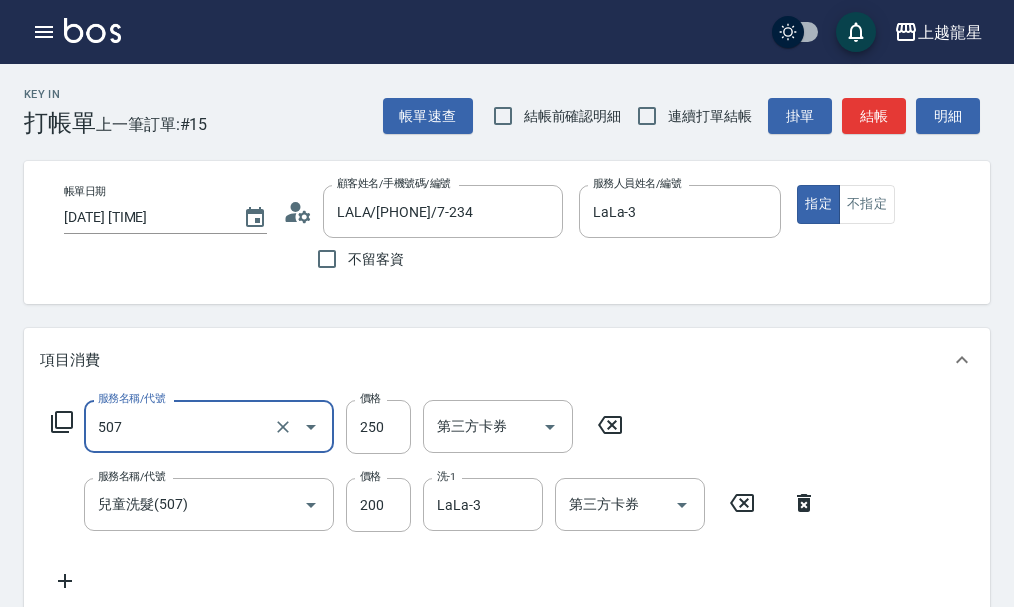 type on "兒童洗髮(507)" 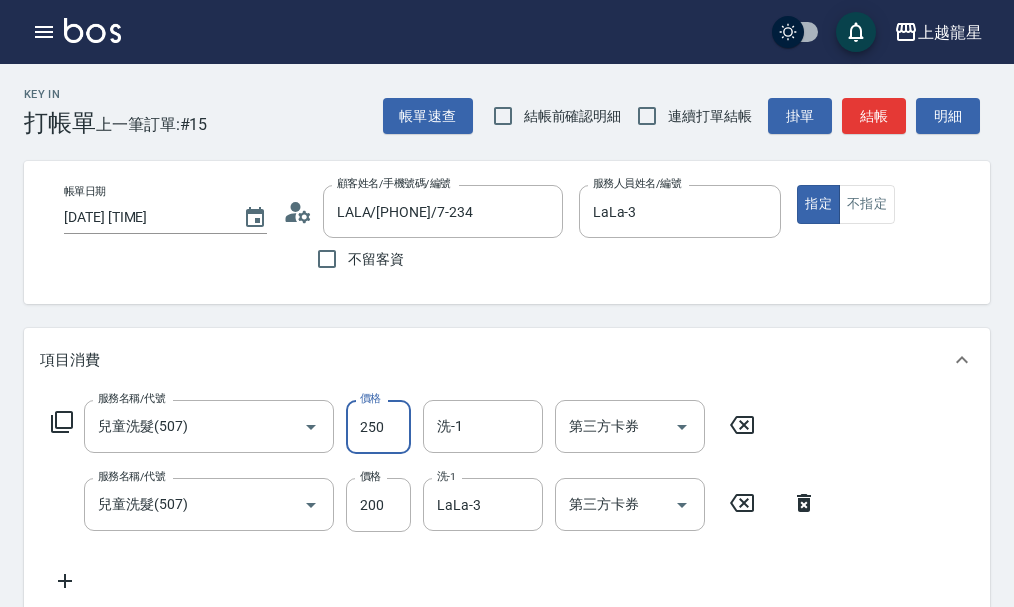click on "250" at bounding box center [378, 427] 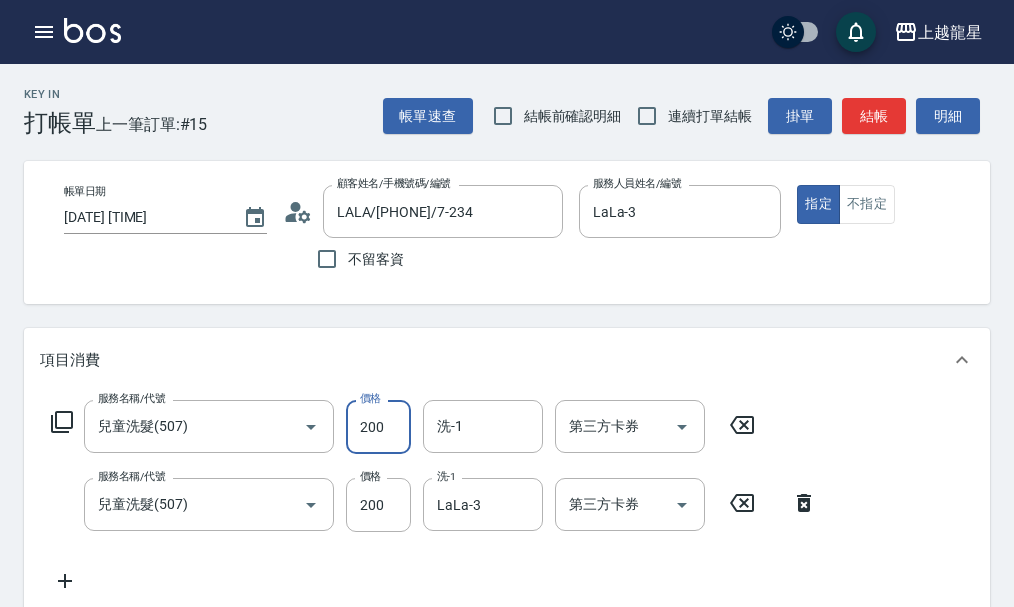type on "200" 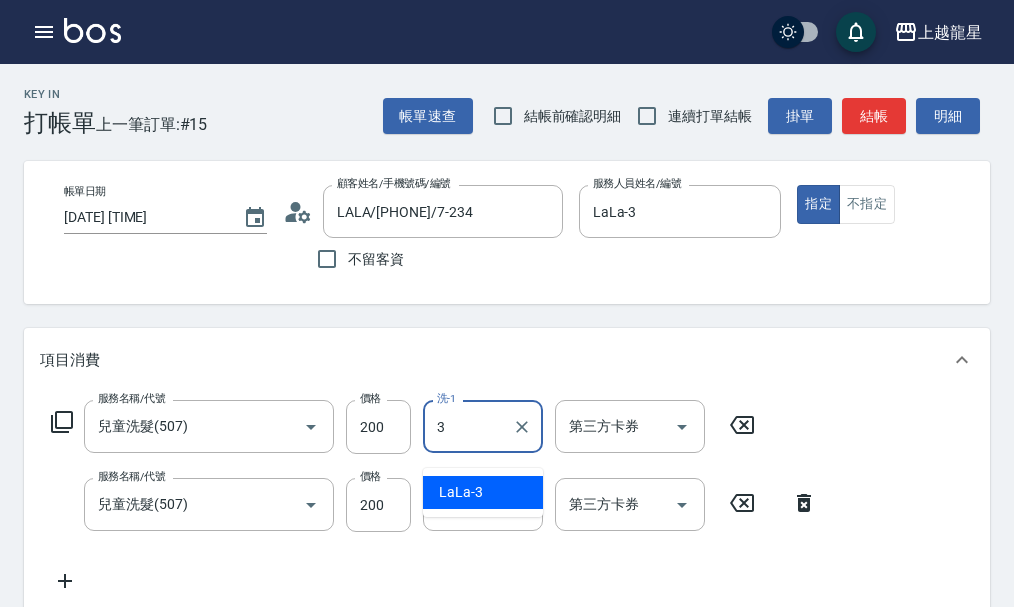 type on "LaLa-3" 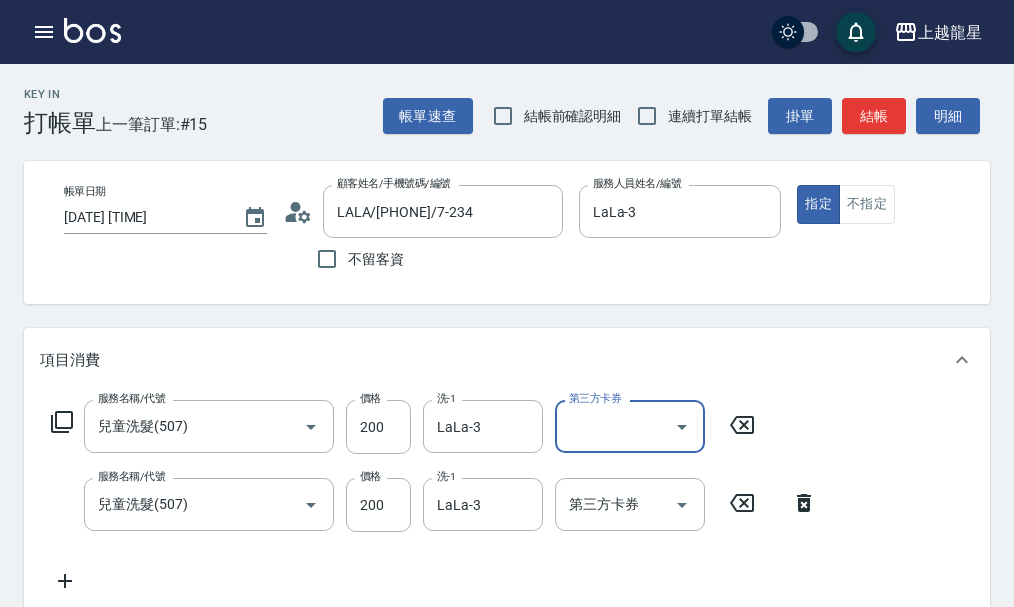 click on "Key In 打帳單 上一筆訂單:#15 帳單速查 結帳前確認明細 連續打單結帳 掛單 結帳 明細 帳單日期 2025/08/08 17:58 顧客姓名/手機號碼/編號 LALA/[PHONE]/7-234 顧客姓名/手機號碼/編號 不留客資 服務人員姓名/編號 LaLa-3 服務人員姓名/編號 指定 不指定 項目消費 服務名稱/代號 兒童洗髮(507) 服務名稱/代號 價格 200 價格 洗-1 LaLa-3 洗-1 第三方卡券 第三方卡券 服務名稱/代號 兒童洗髮(507) 服務名稱/代號 價格 200 價格 洗-1 LaLa-3 洗-1 第三方卡券 第三方卡券 店販銷售 服務人員姓名/編號 服務人員姓名/編號 商品代號/名稱 商品代號/名稱 預收卡販賣 卡券名稱/代號 卡券名稱/代號 使用預收卡 卡券代號/名稱 卡券代號/名稱 其他付款方式 入金可用餘額: 0 其他付款方式 其他付款方式 入金剩餘： 0元 0 ​ 整筆扣入金 0元 異動入金 備註及來源 備註 備註 訂單來源 ​ 訂單來源 隱藏業績明細 400" at bounding box center (507, 626) 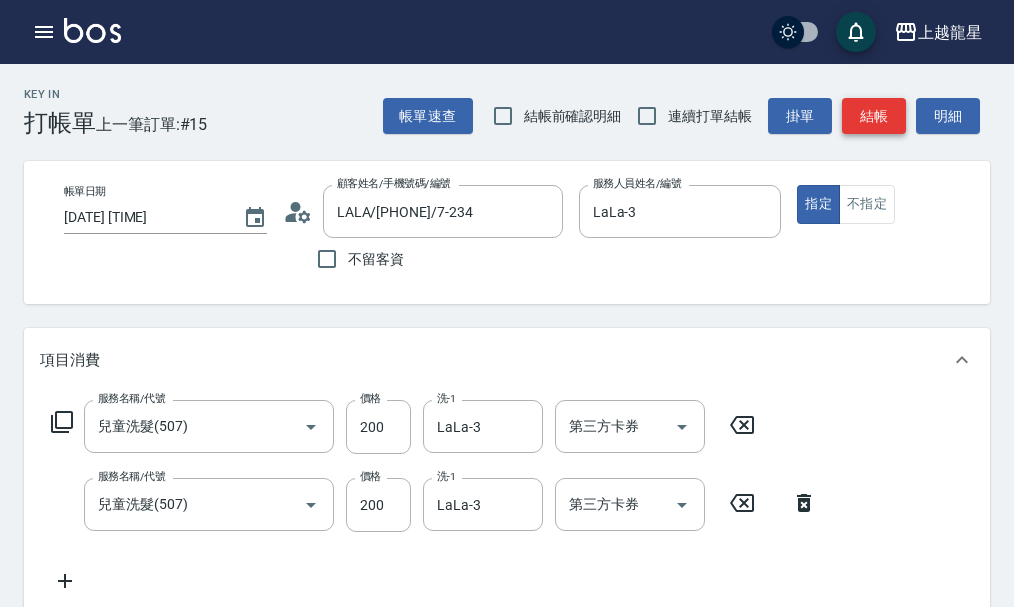 click on "結帳" at bounding box center [874, 116] 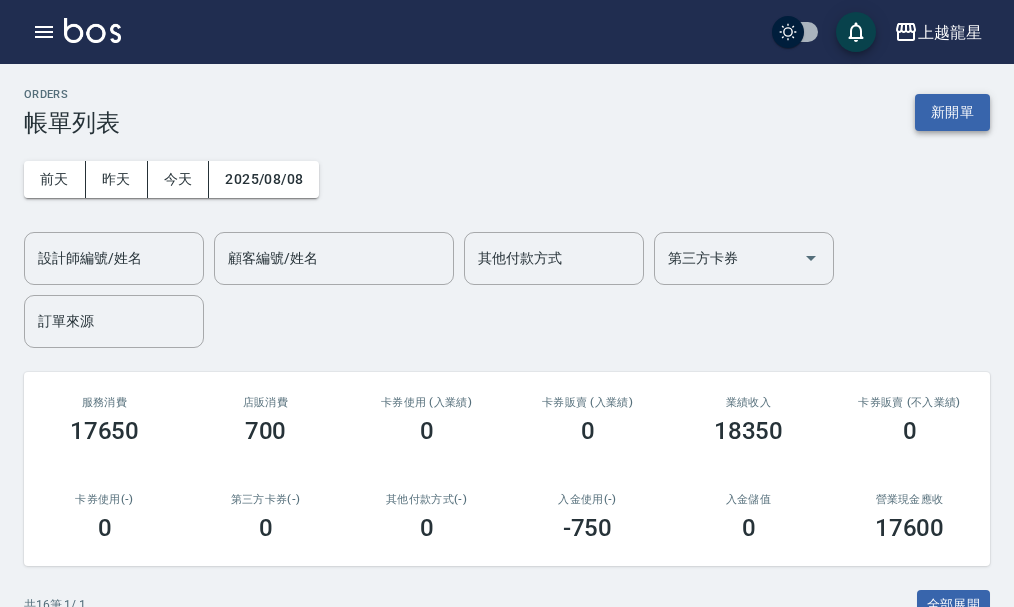 click on "新開單" at bounding box center (952, 112) 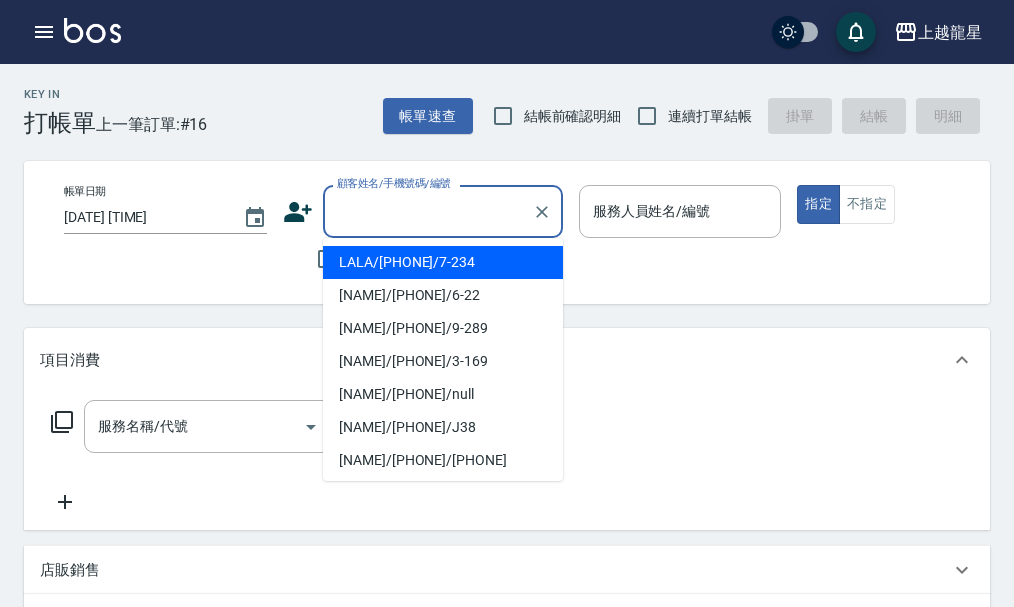 click on "顧客姓名/手機號碼/編號" at bounding box center [428, 211] 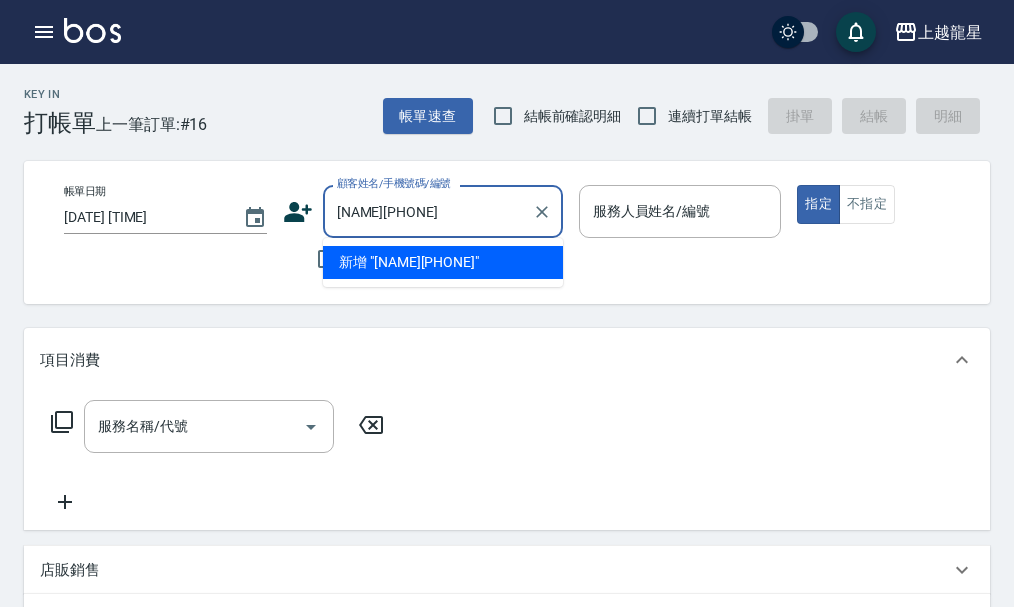 click on "新增 "[NAME][PHONE]"" at bounding box center (443, 262) 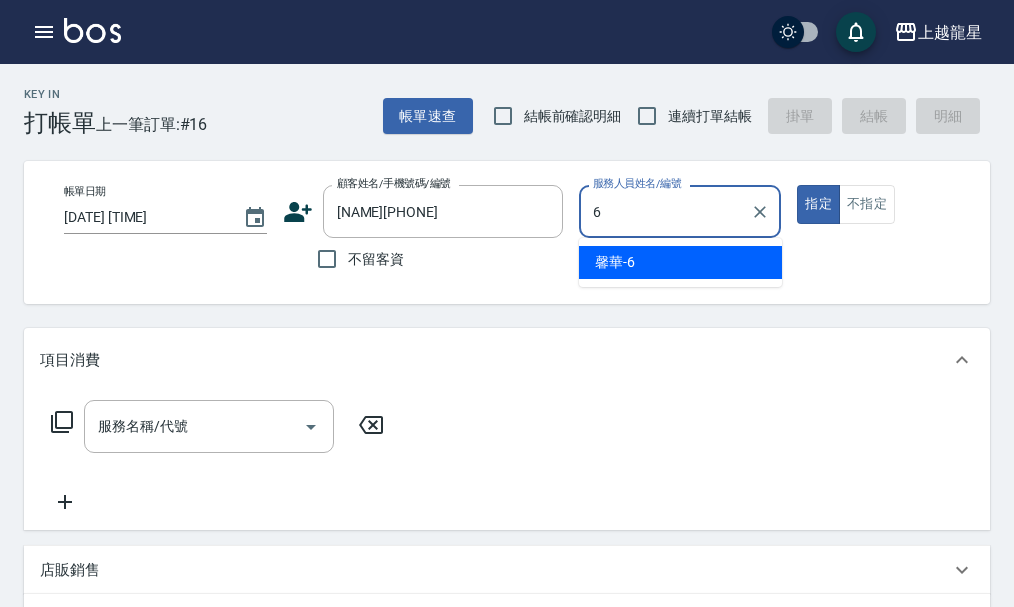 type on "馨華-6" 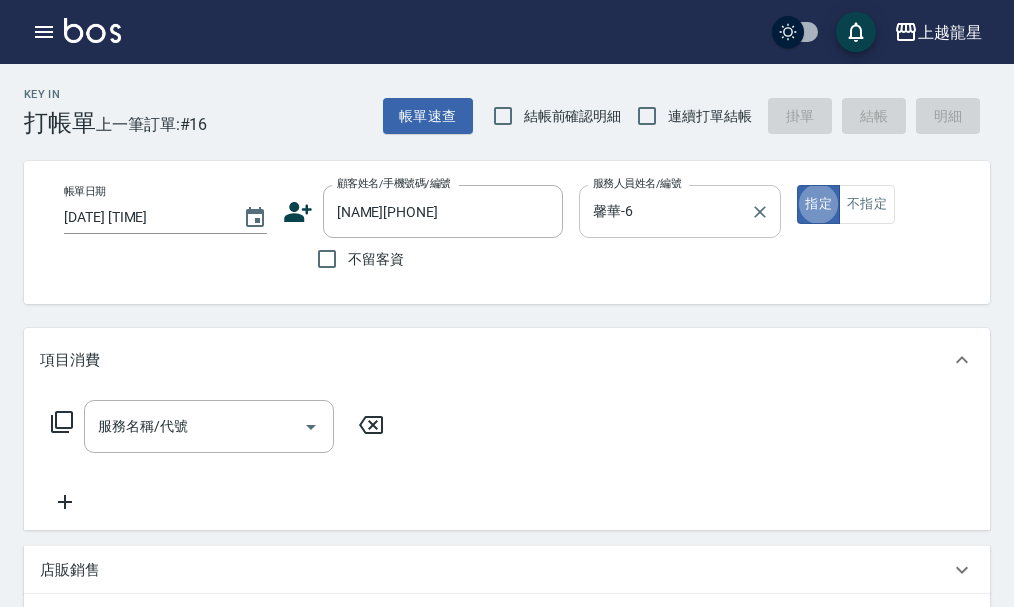 type on "true" 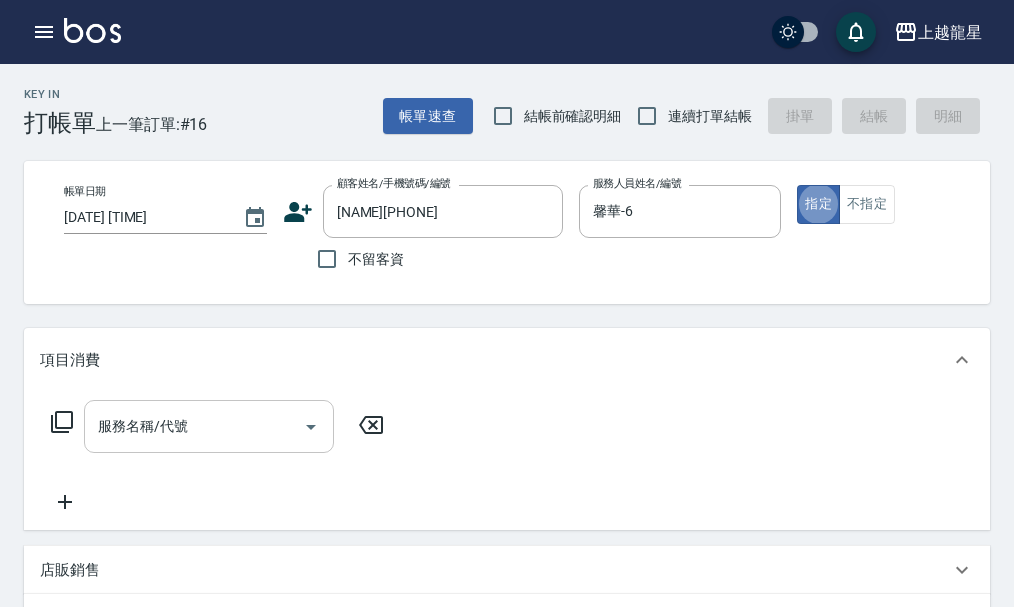 click on "服務名稱/代號 服務名稱/代號" at bounding box center [209, 426] 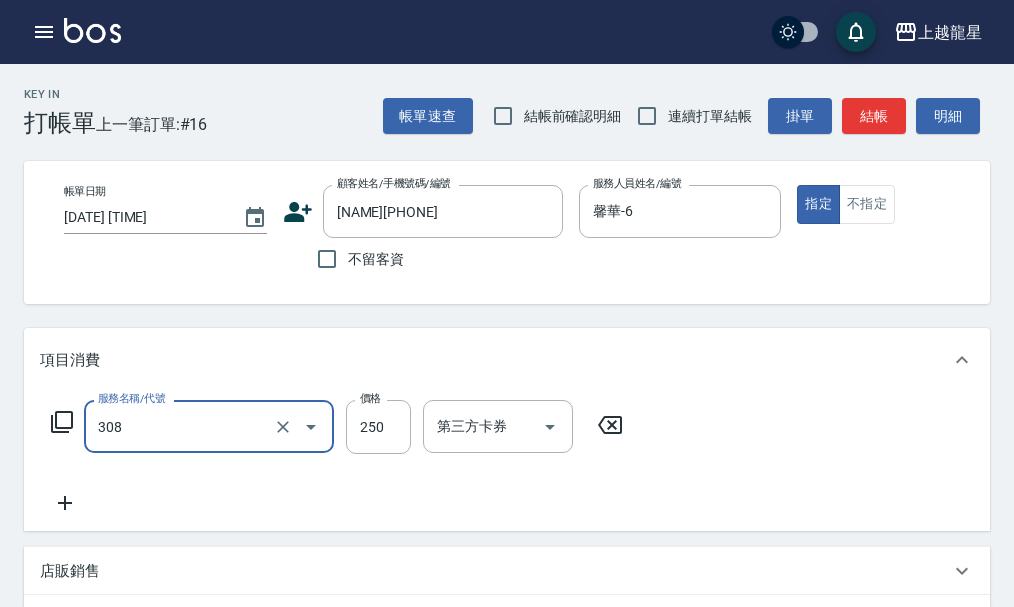 type on "剪髮(國中)(308)" 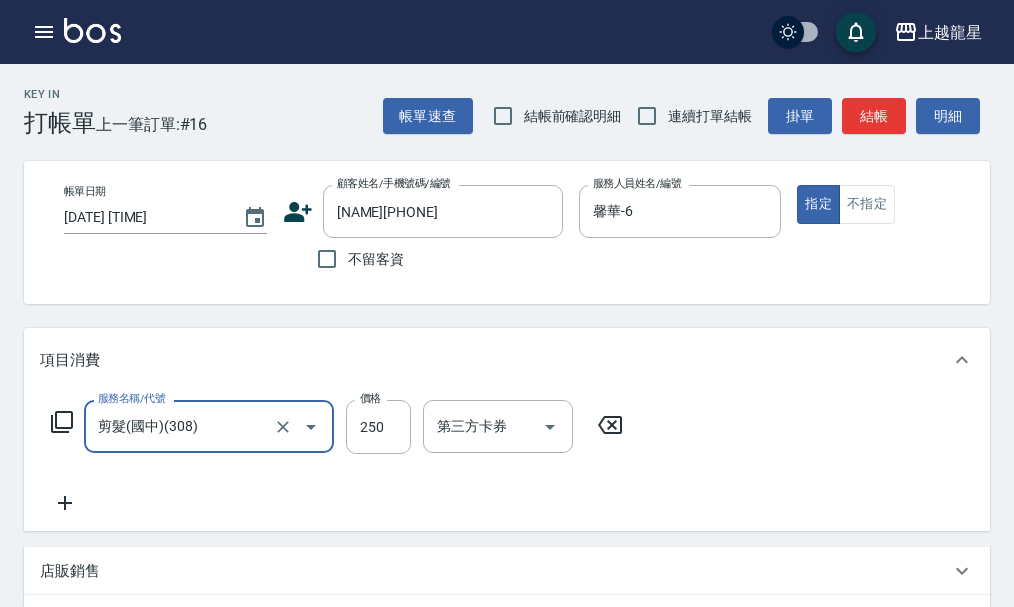 click 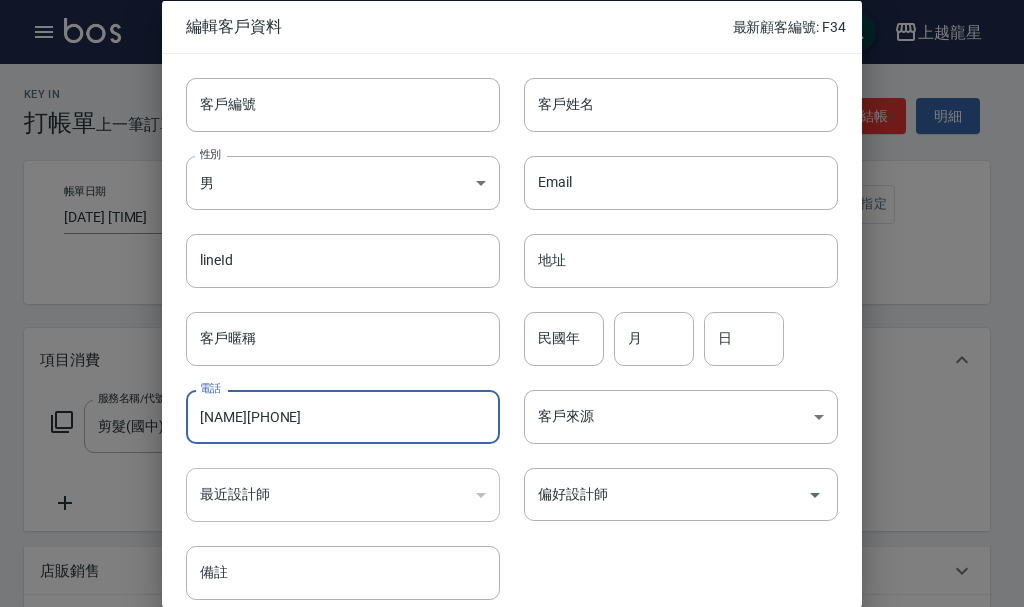drag, startPoint x: 241, startPoint y: 416, endPoint x: 141, endPoint y: 405, distance: 100.60318 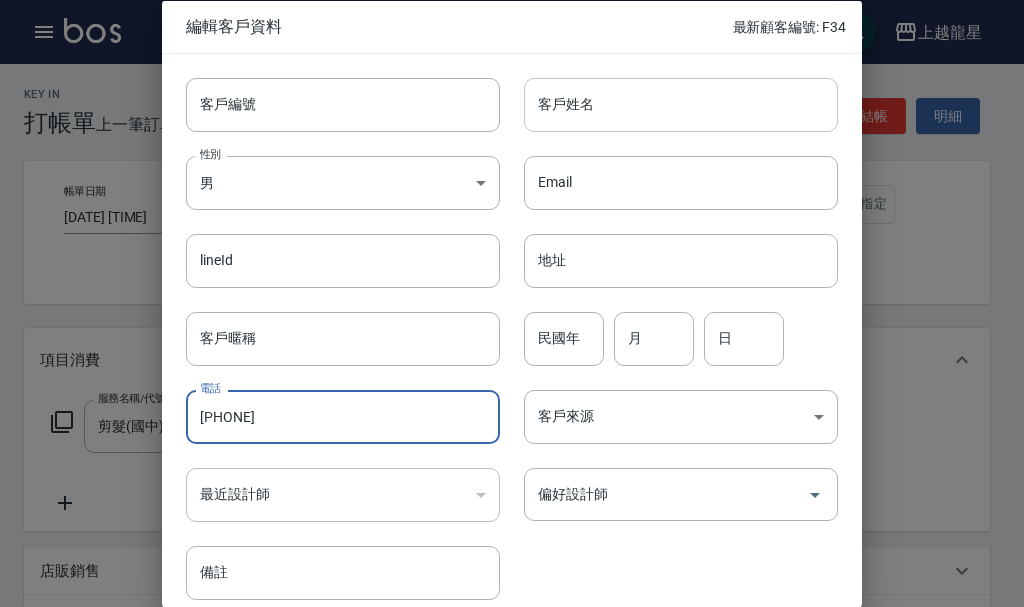 type on "[PHONE]" 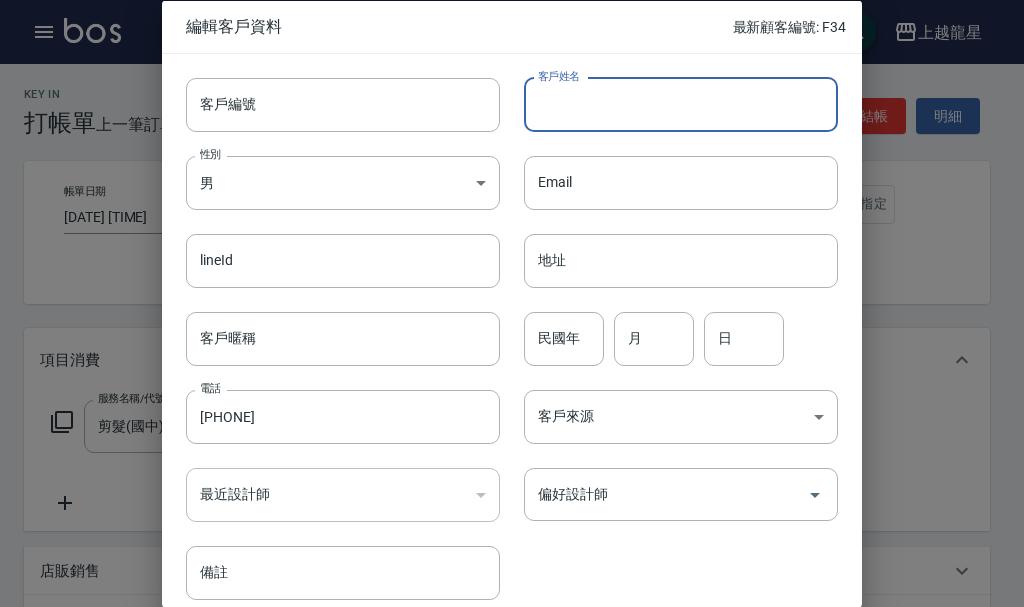 click on "客戶姓名" at bounding box center (681, 104) 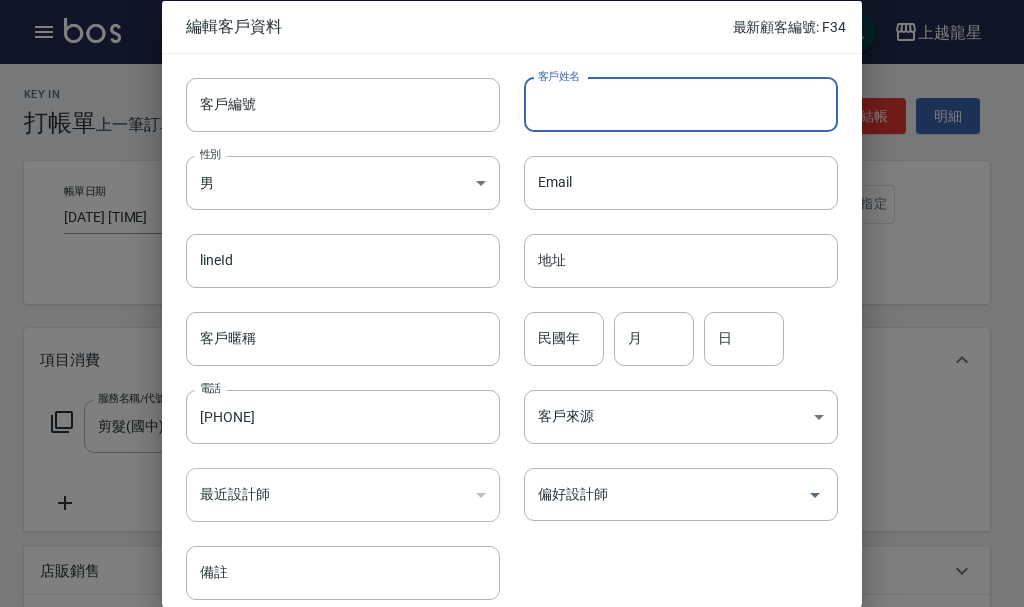 paste on "[NAME]" 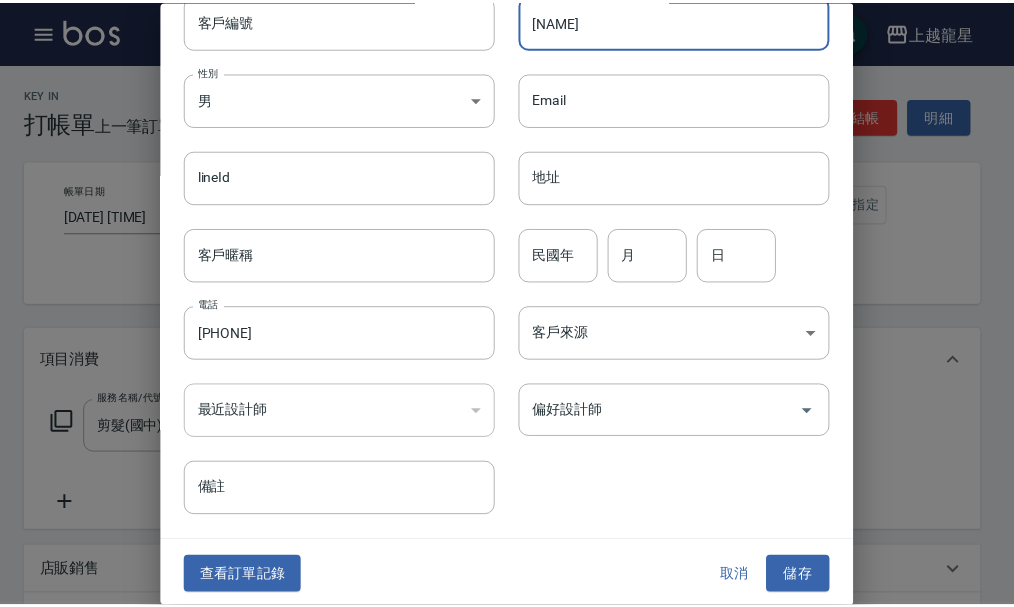 scroll, scrollTop: 86, scrollLeft: 0, axis: vertical 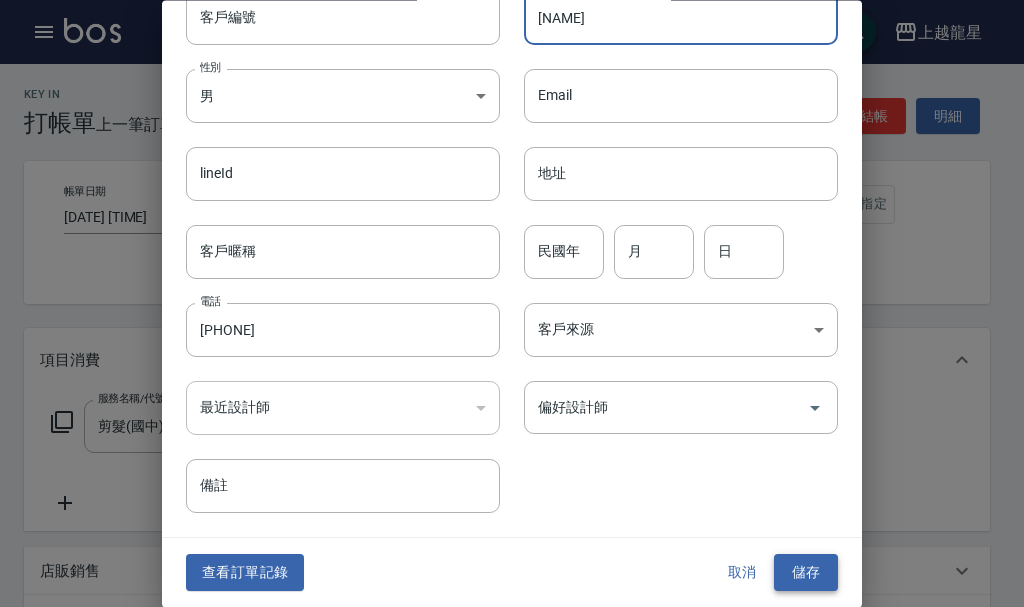 type on "[NAME]" 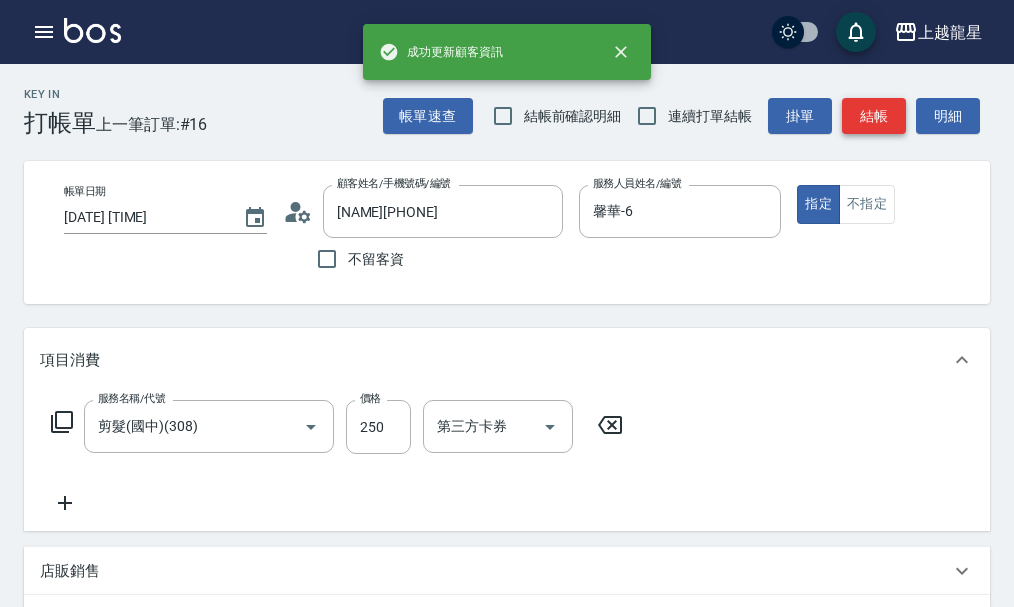 click on "結帳" at bounding box center [874, 116] 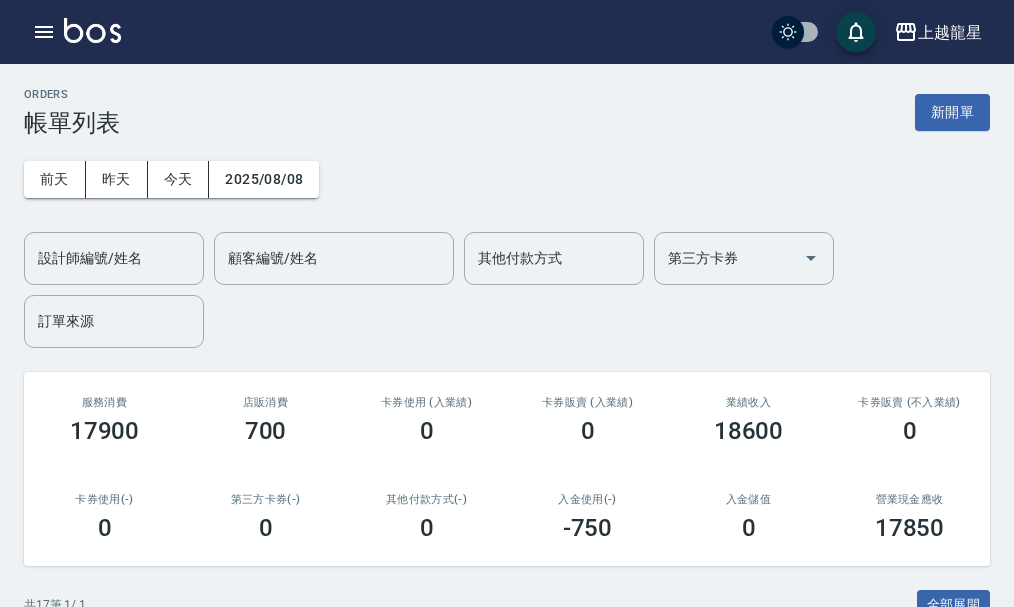 click at bounding box center [92, 30] 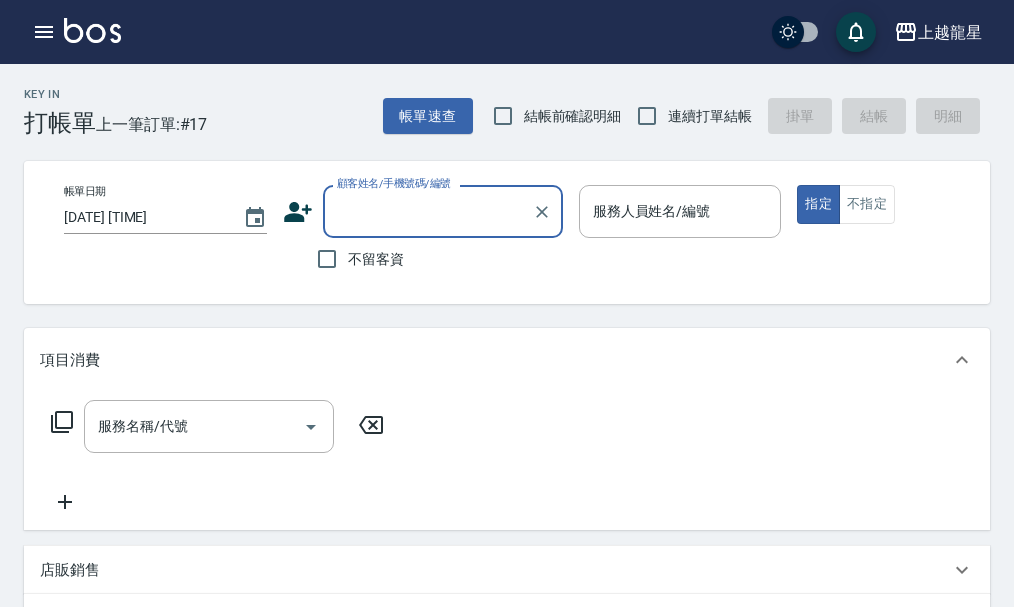 click on "顧客姓名/手機號碼/編號" at bounding box center [428, 211] 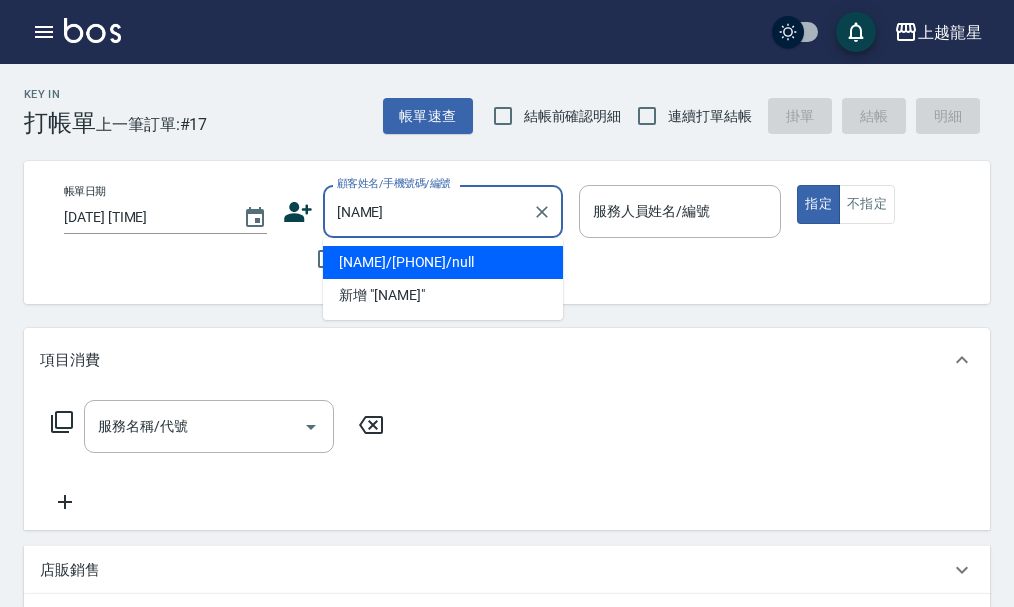 click on "[NAME]/[PHONE]/null" at bounding box center [443, 262] 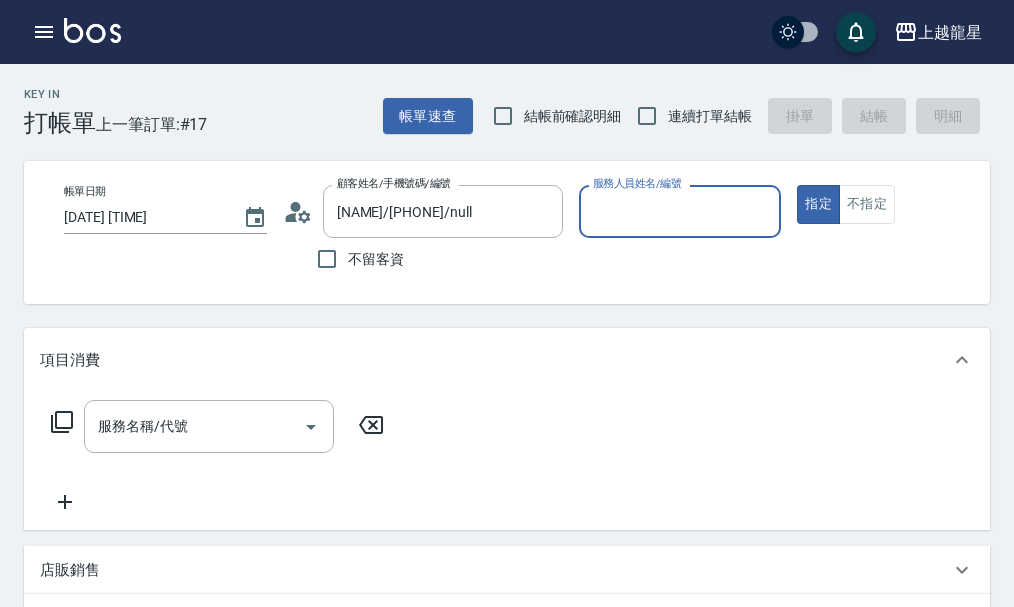 click on "服務人員姓名/編號" at bounding box center (680, 211) 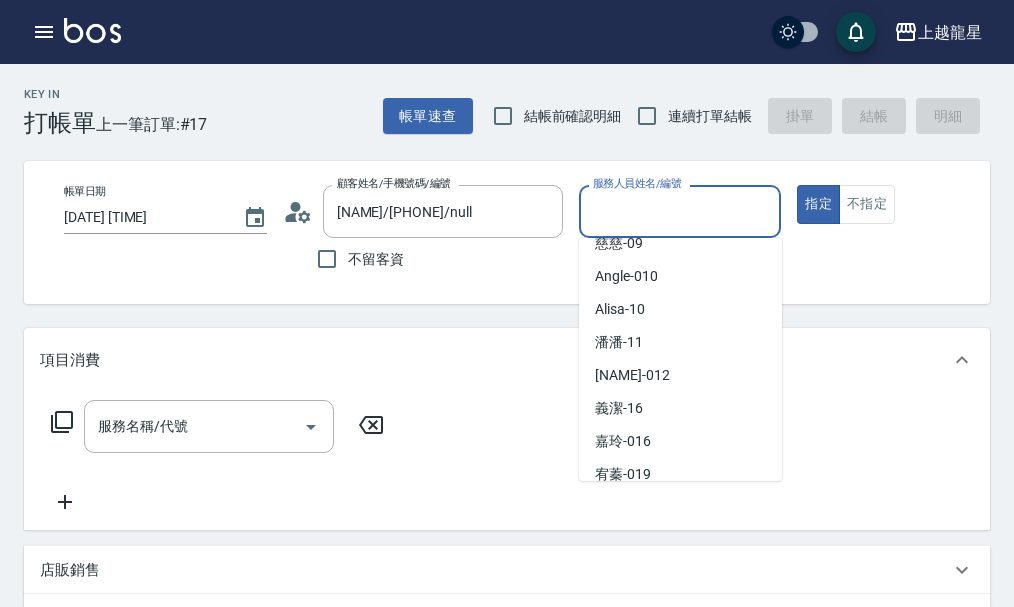 scroll, scrollTop: 367, scrollLeft: 0, axis: vertical 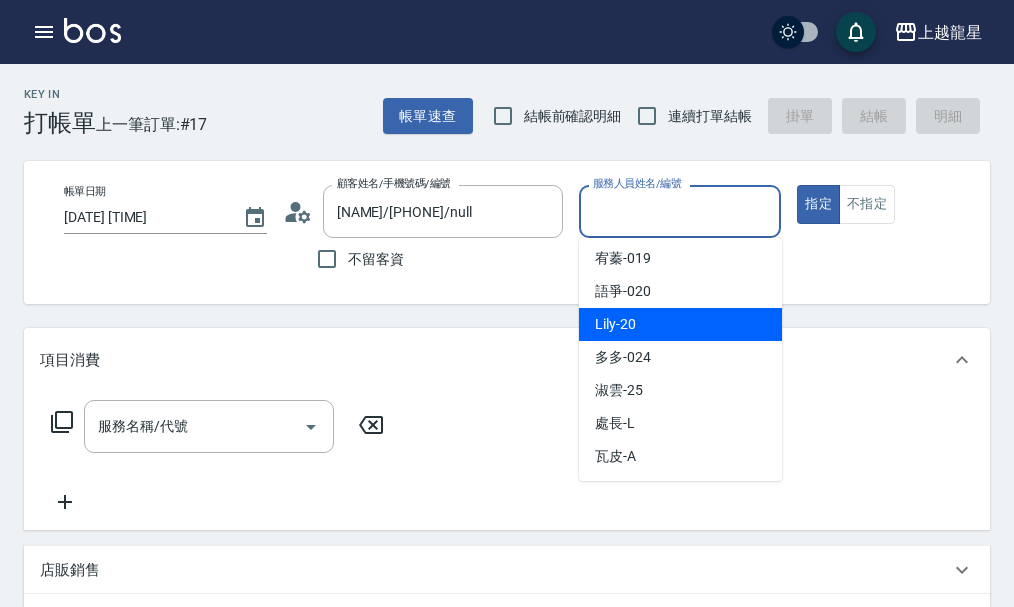 click on "Lily -20" at bounding box center (680, 324) 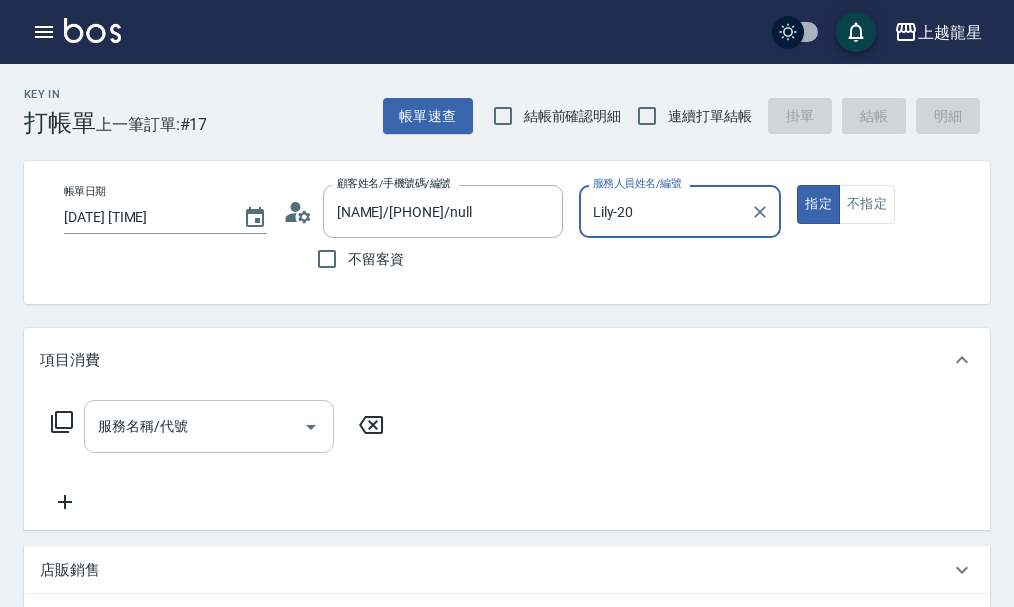 click on "服務名稱/代號" at bounding box center (194, 426) 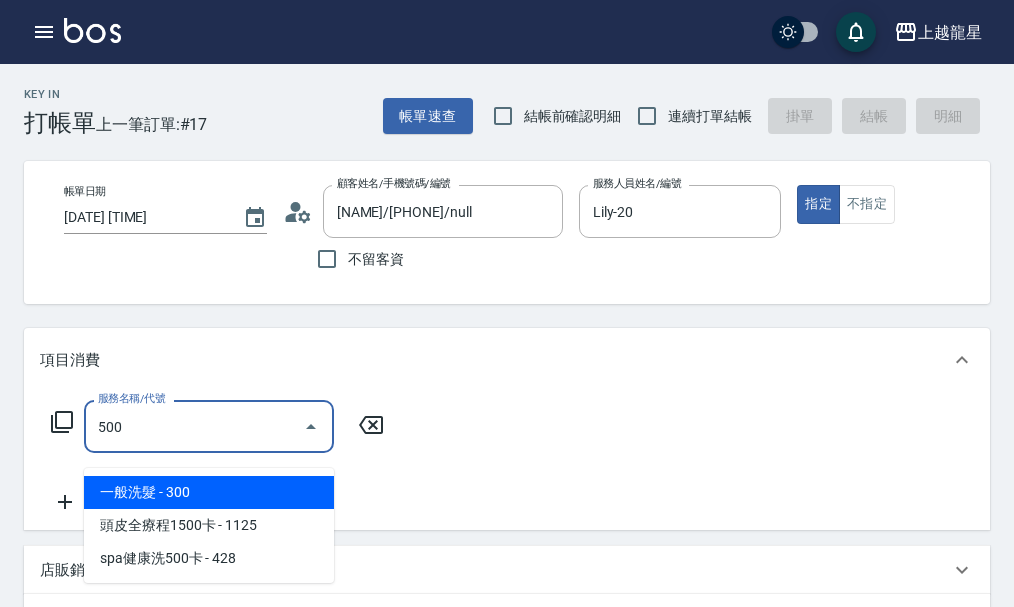 type on "一般洗髮(500)" 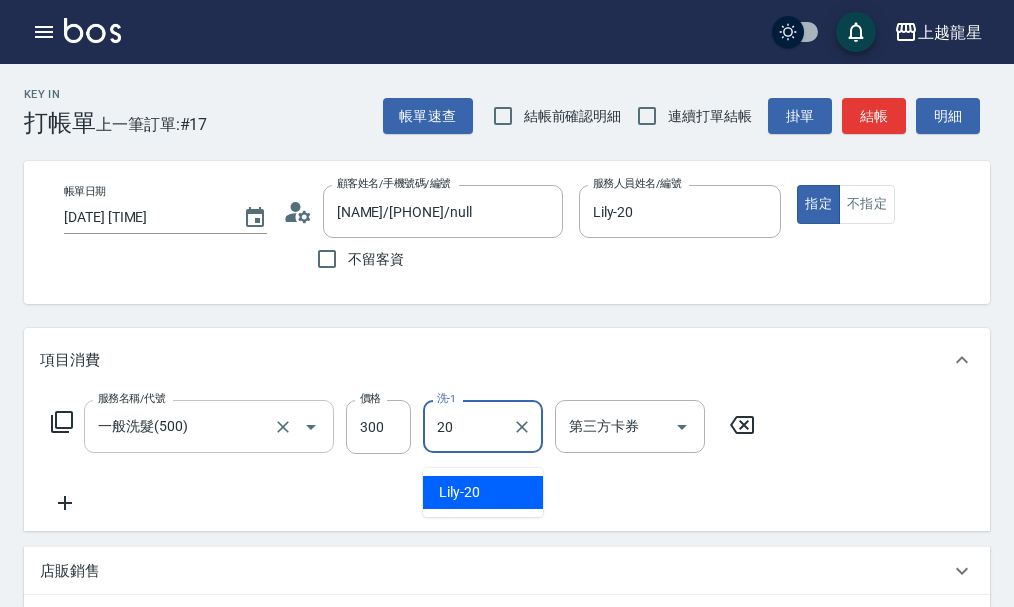 type on "Lily-20" 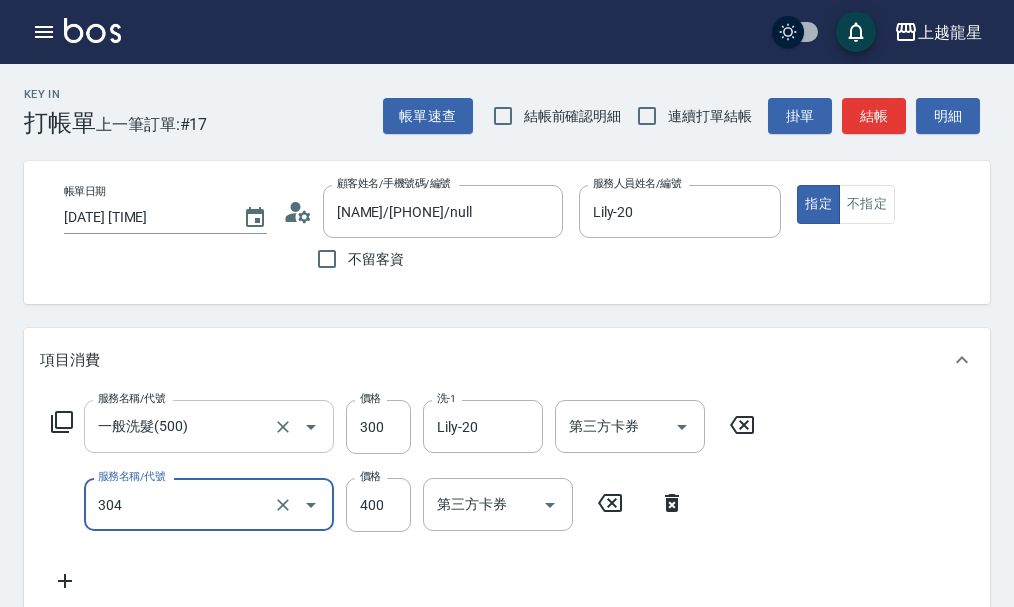 type on "剪髮(304)" 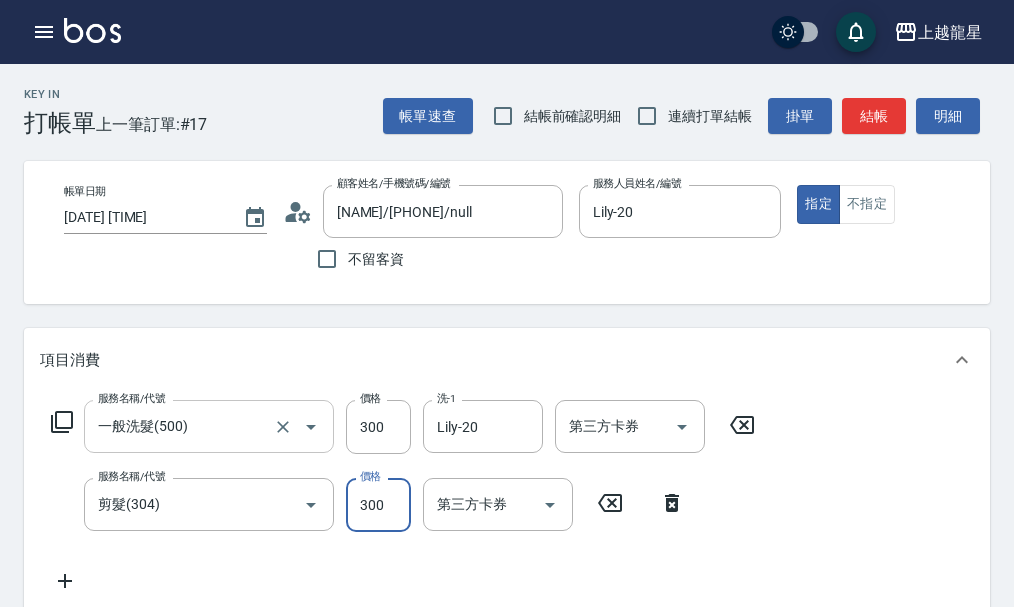 type on "300" 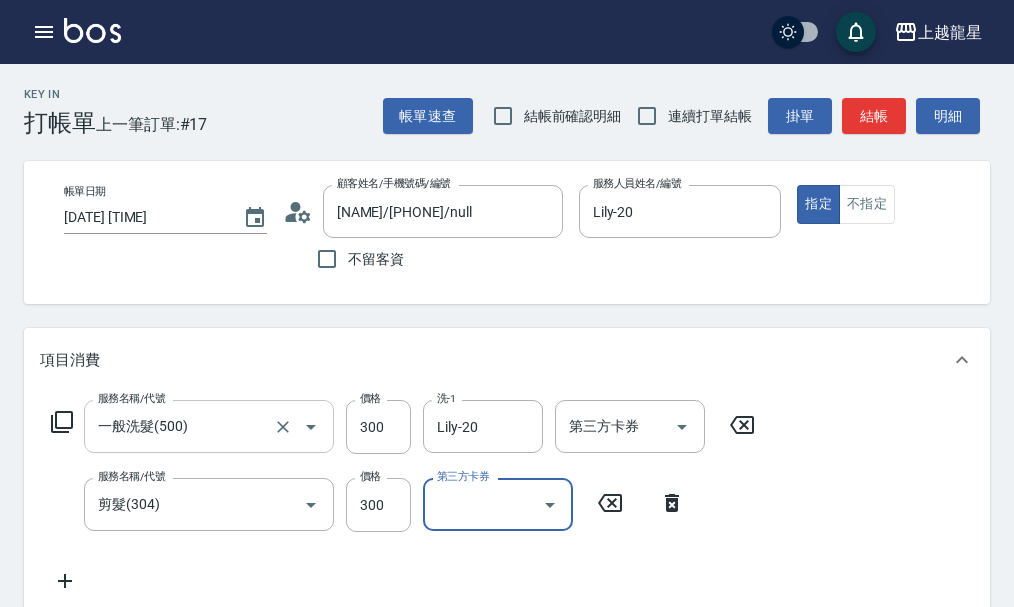 scroll, scrollTop: 9, scrollLeft: 0, axis: vertical 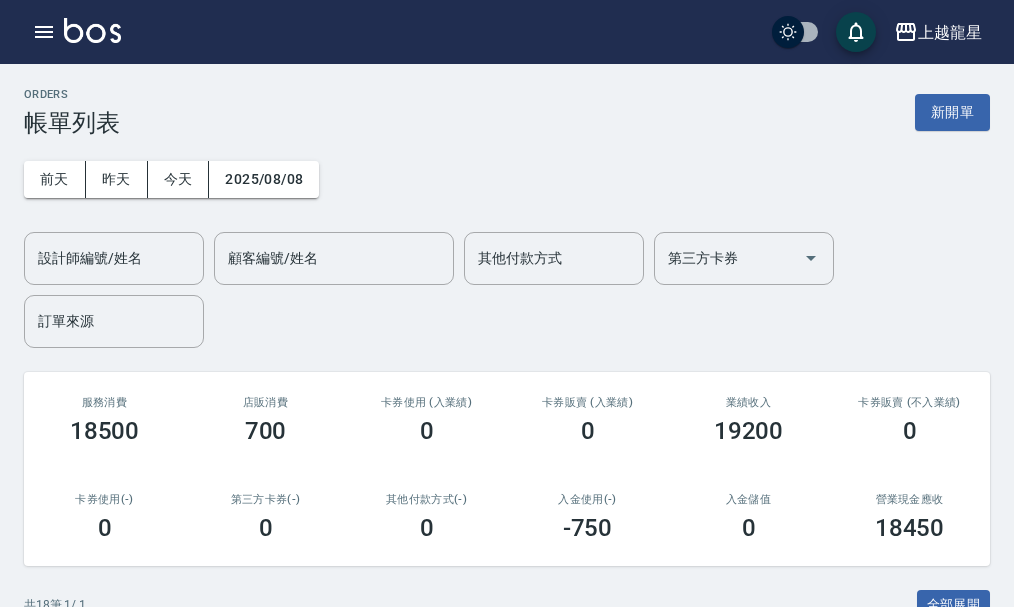 click at bounding box center [92, 30] 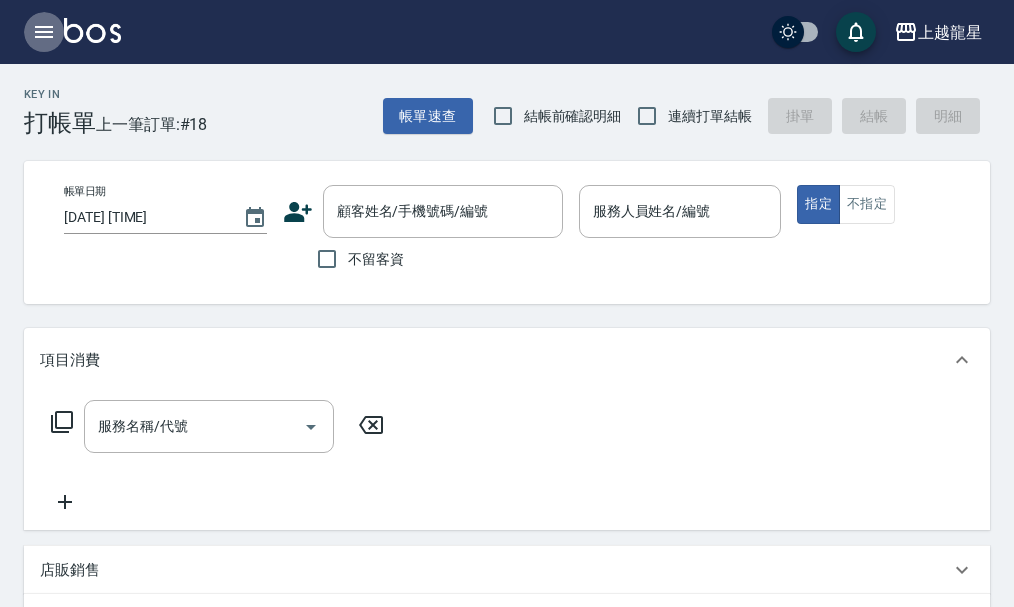 click 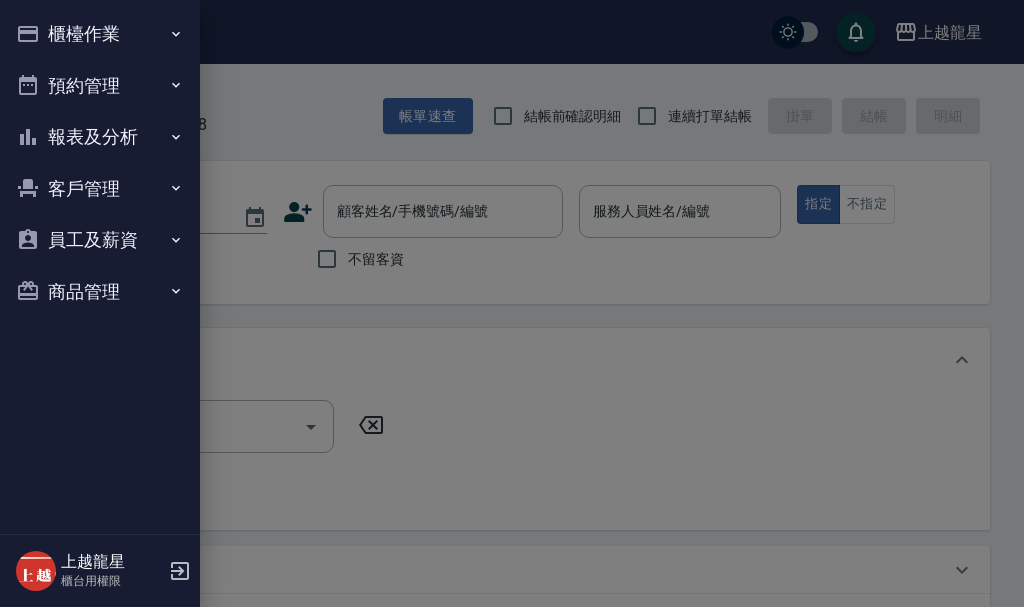 click on "櫃檯作業" at bounding box center [100, 34] 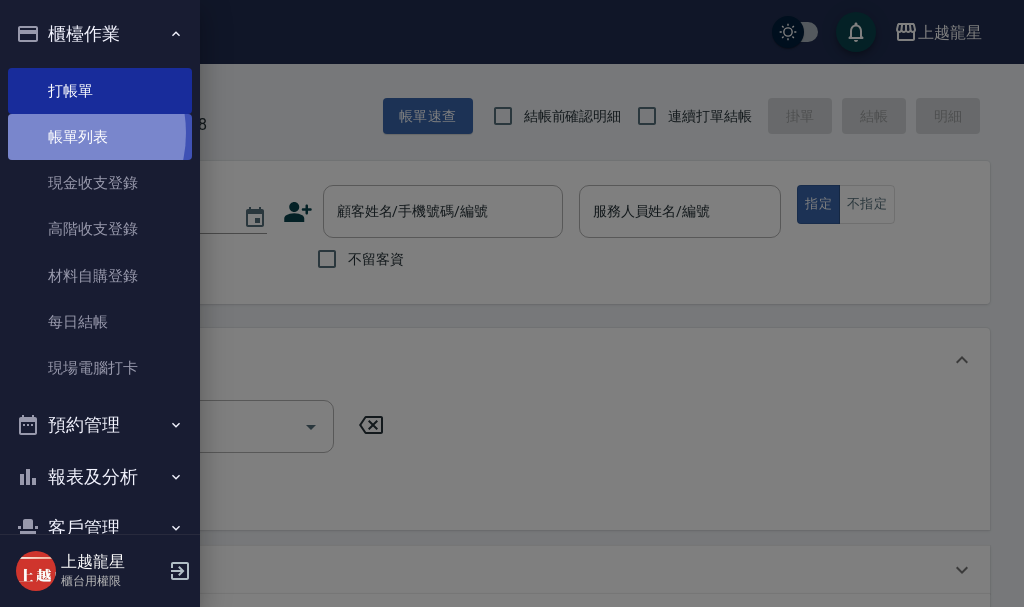 click on "帳單列表" at bounding box center (100, 137) 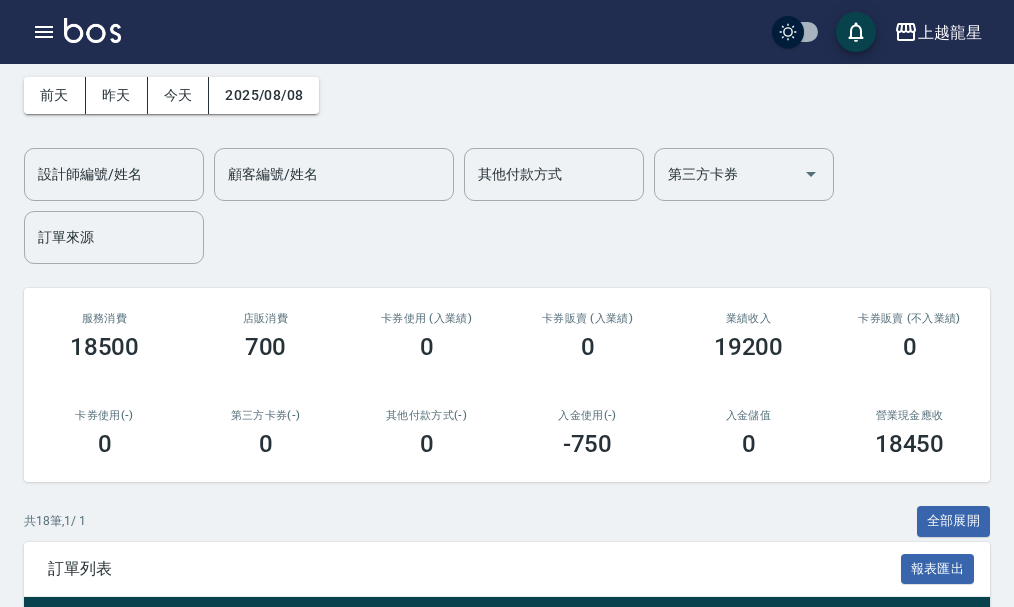 scroll, scrollTop: 0, scrollLeft: 0, axis: both 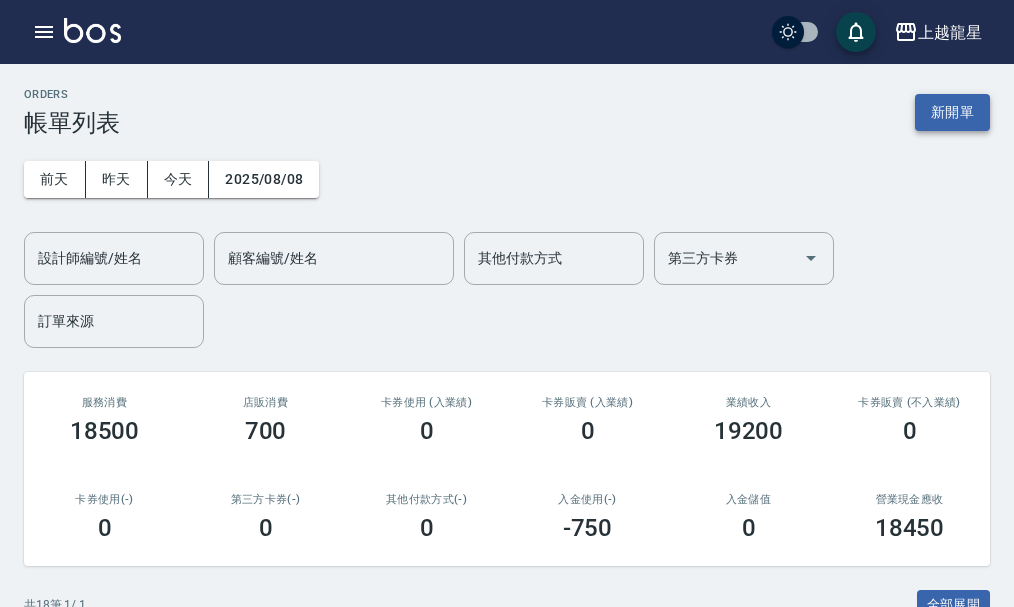 click on "新開單" at bounding box center [952, 112] 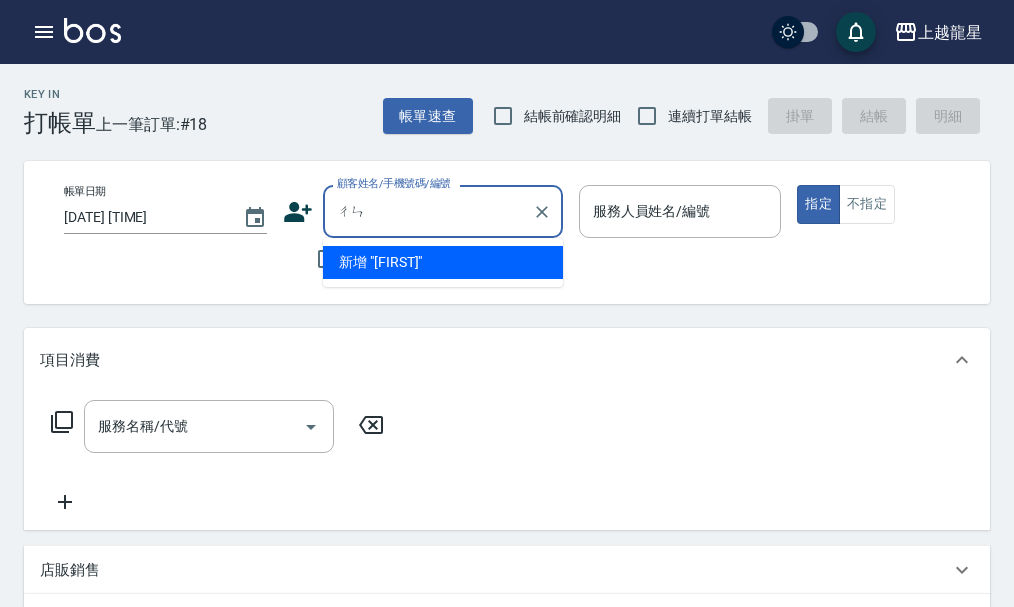 type on "伧" 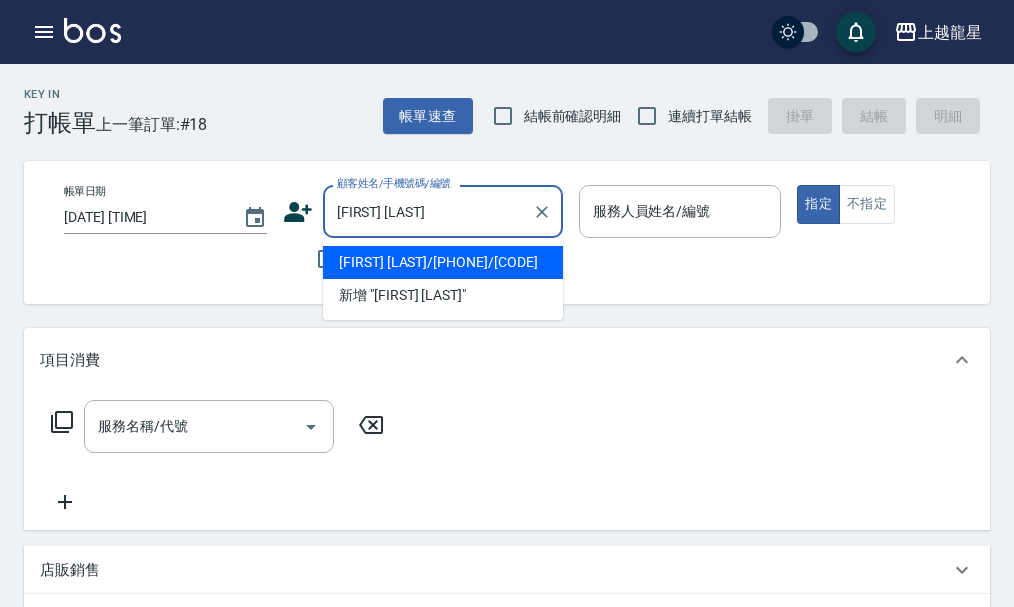 click on "陳宣如/0921139959/J174" at bounding box center [443, 262] 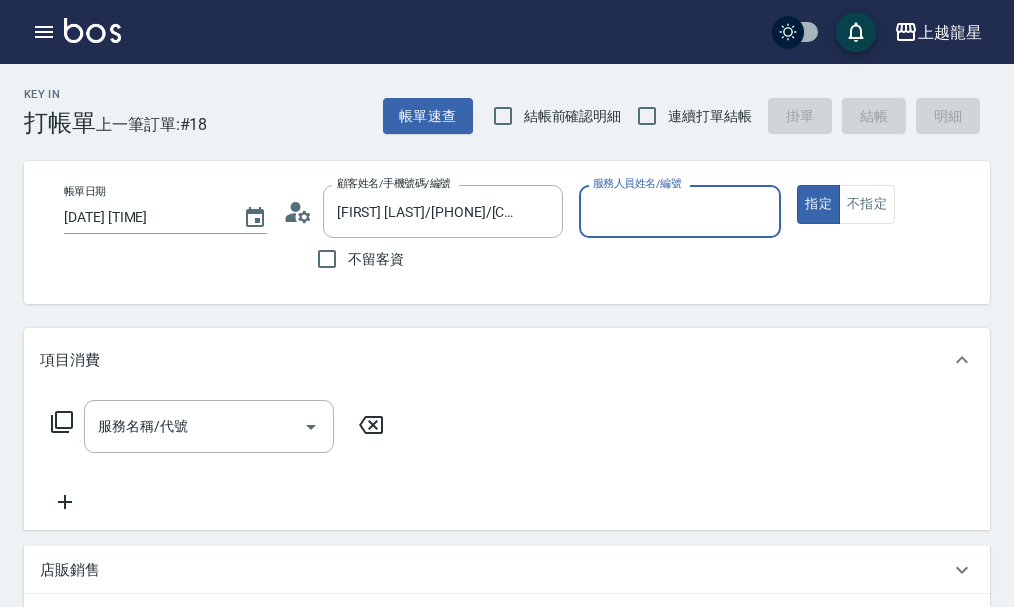 type on "Alisa-10" 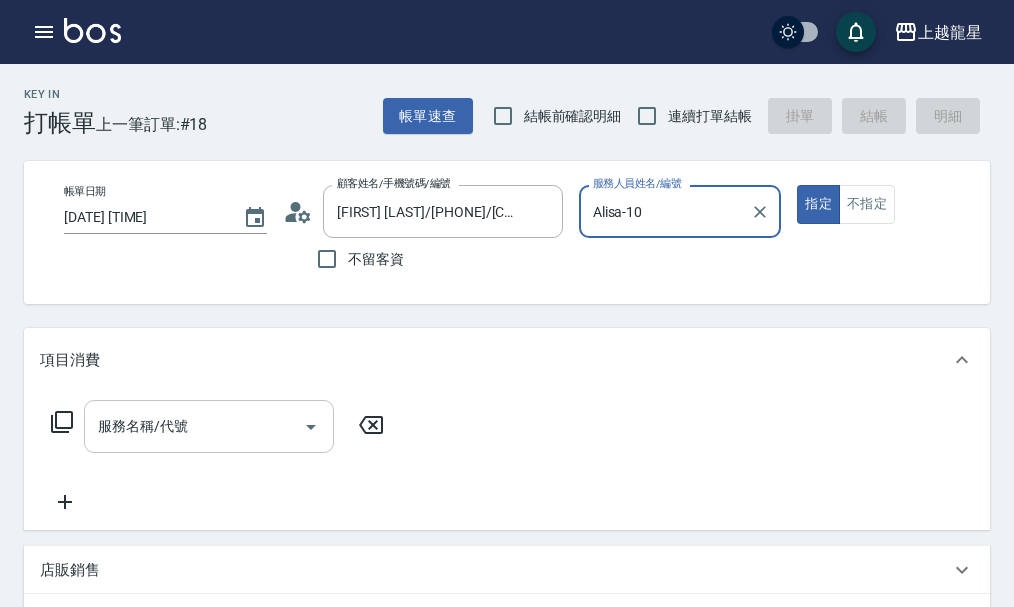 click on "服務名稱/代號 服務名稱/代號" at bounding box center (209, 426) 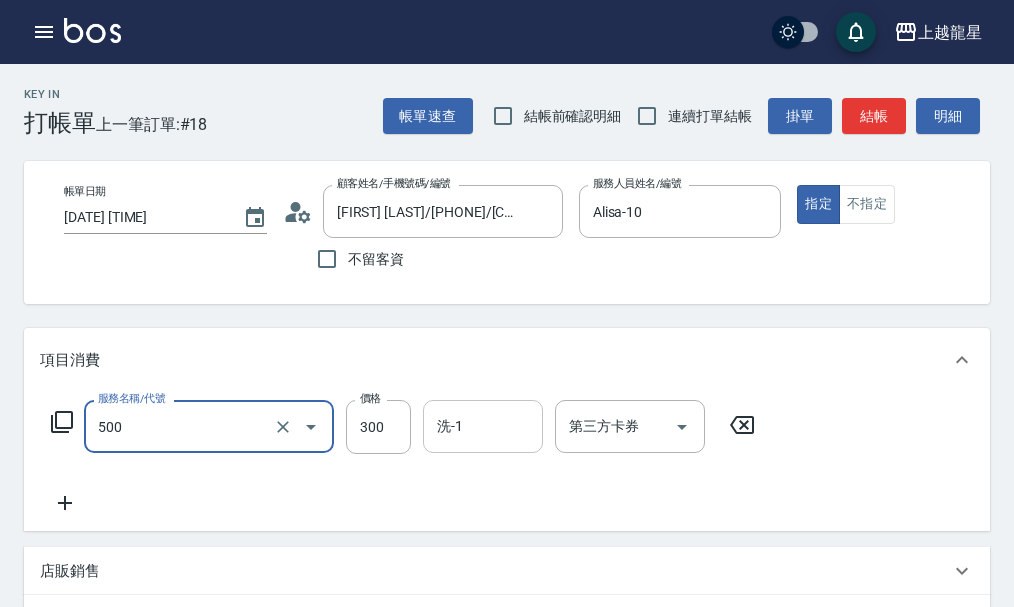 click on "洗-1" at bounding box center (483, 426) 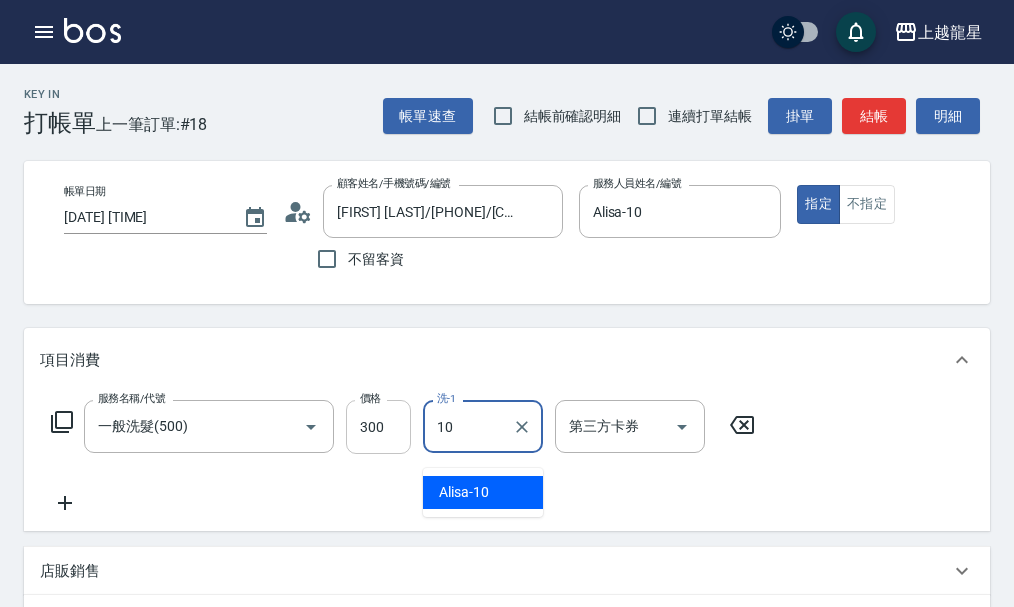 type on "Alisa-10" 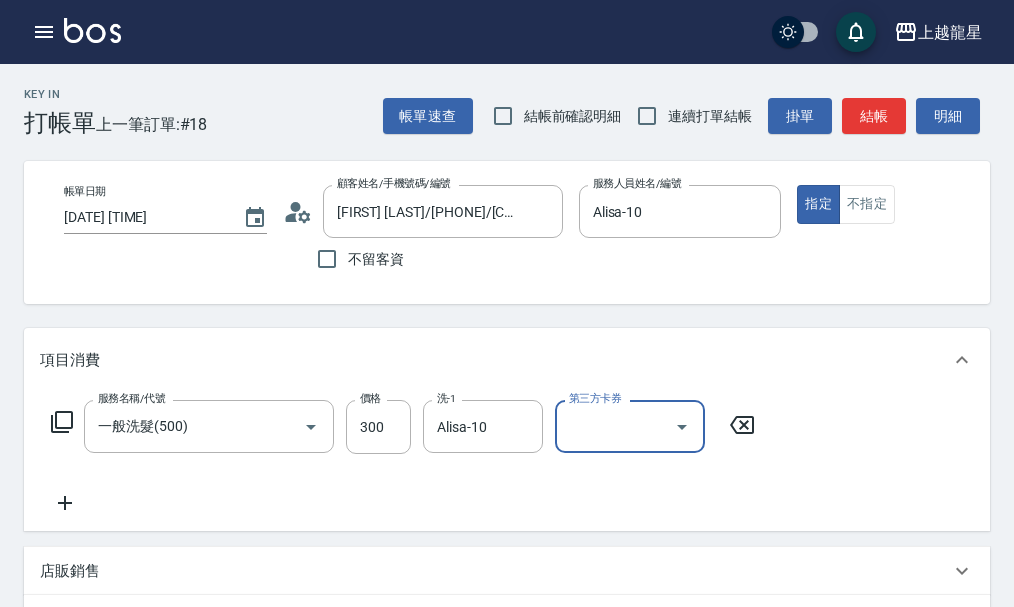 click 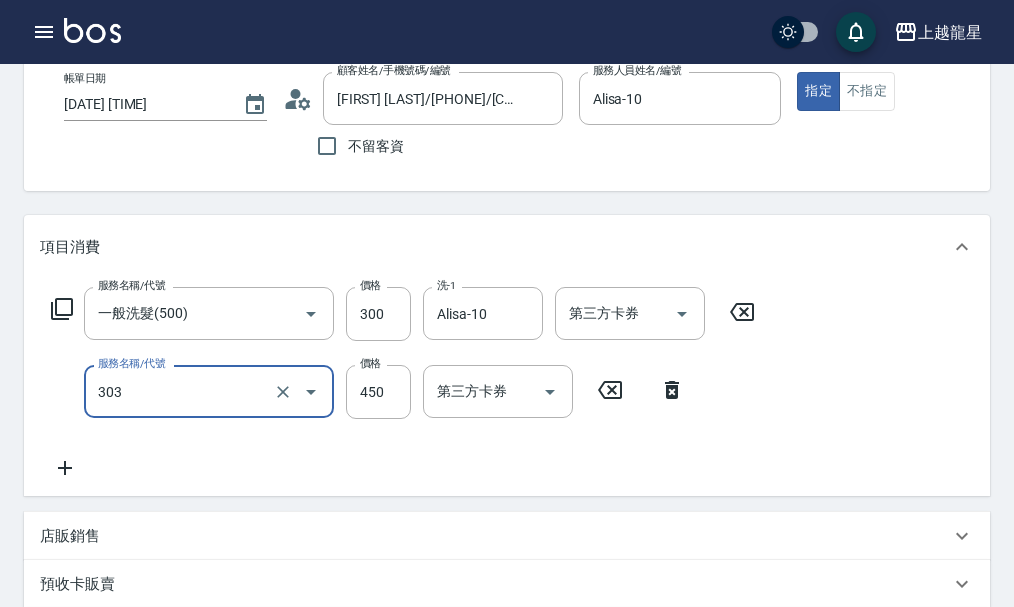 scroll, scrollTop: 200, scrollLeft: 0, axis: vertical 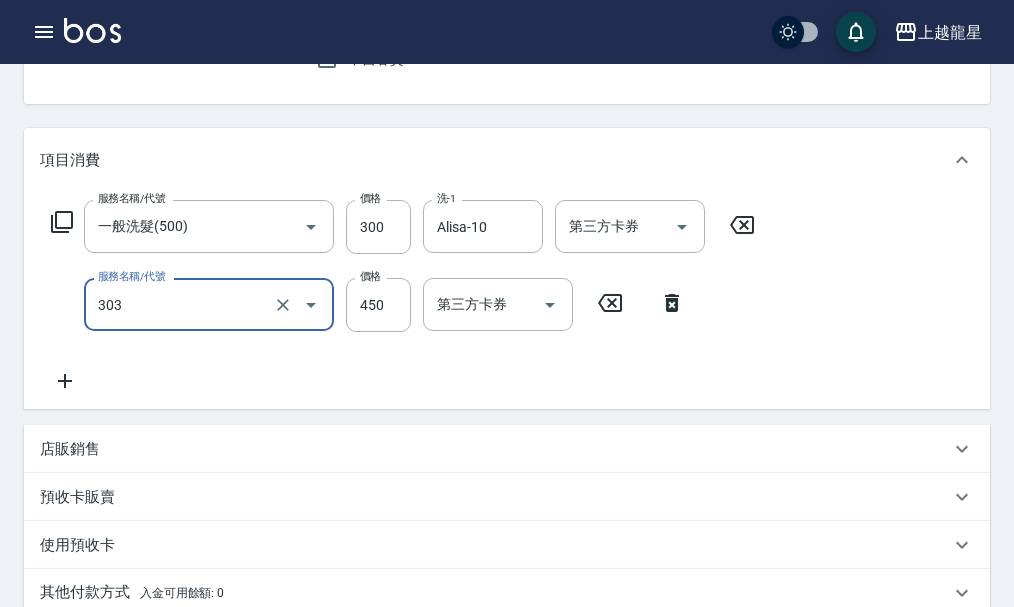 type on "剪髮(303)" 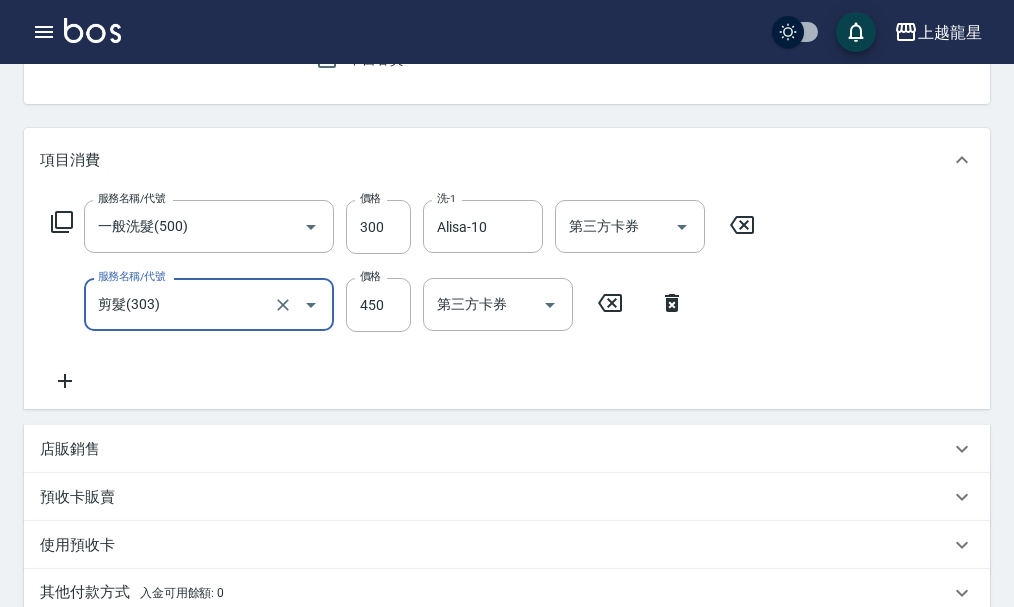 click 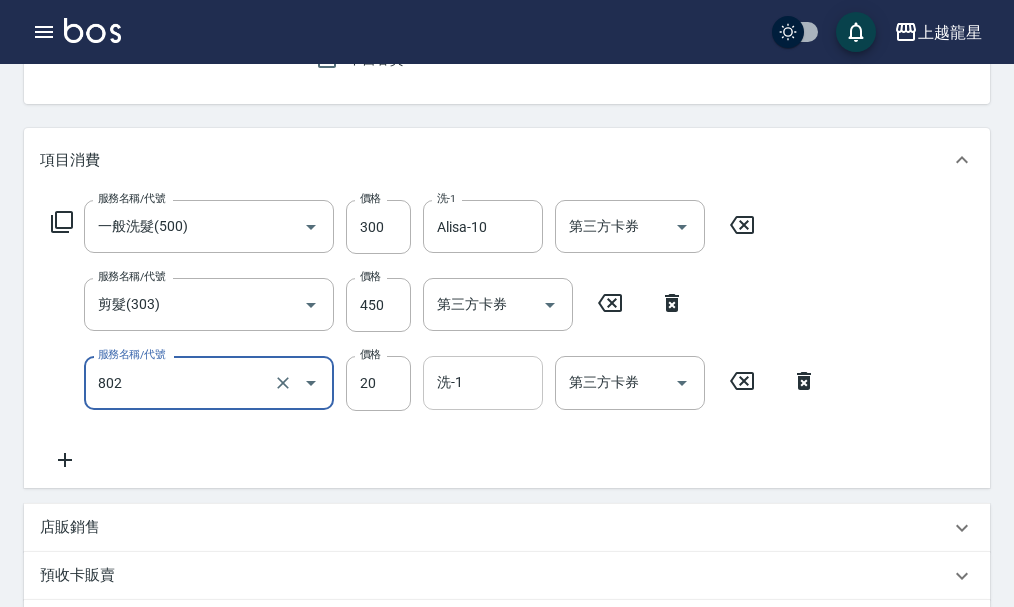 type on "潤絲(802)" 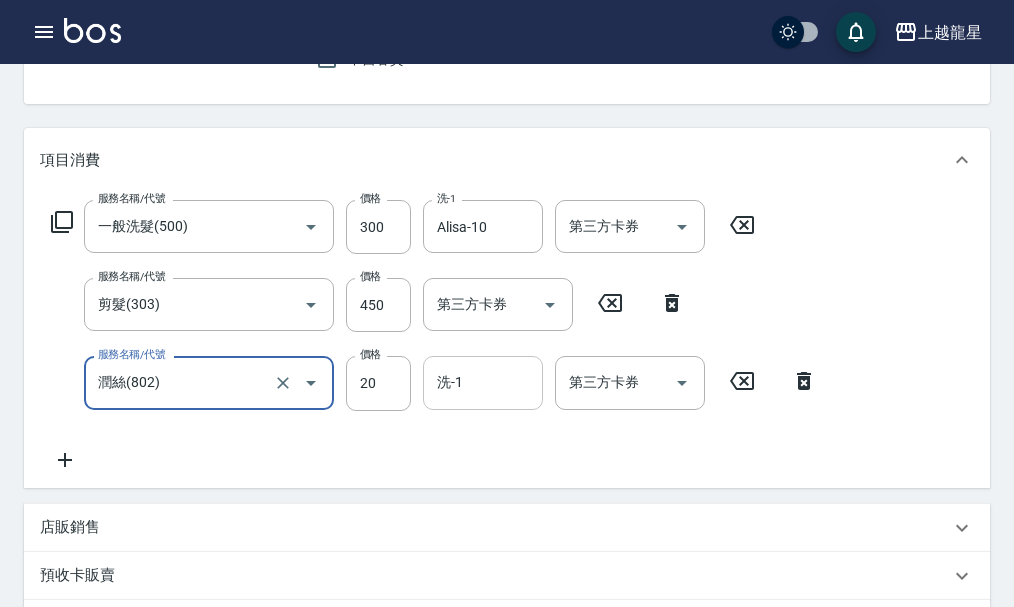 click on "洗-1" at bounding box center (483, 382) 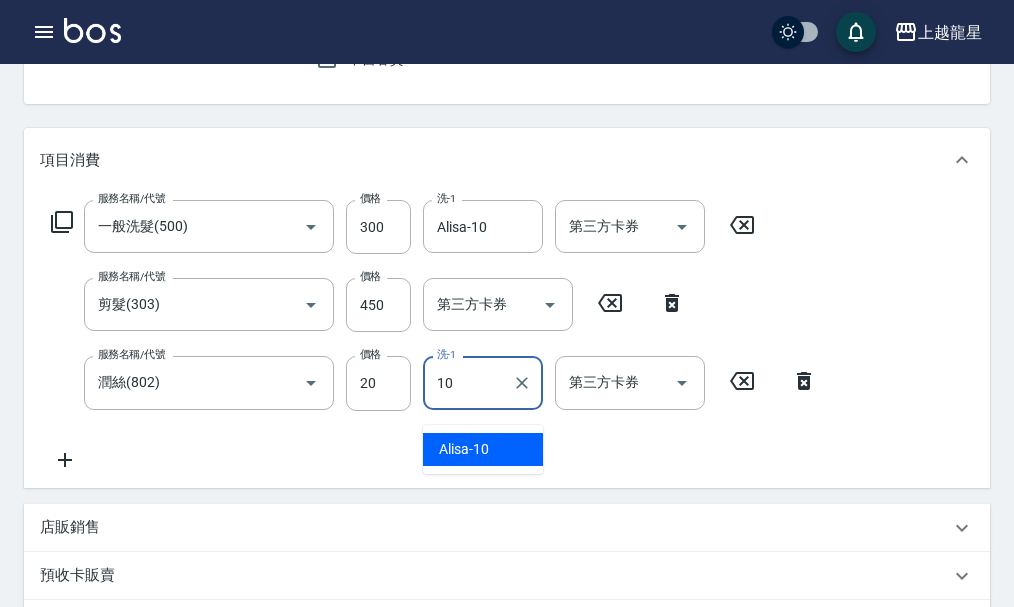type on "Alisa-10" 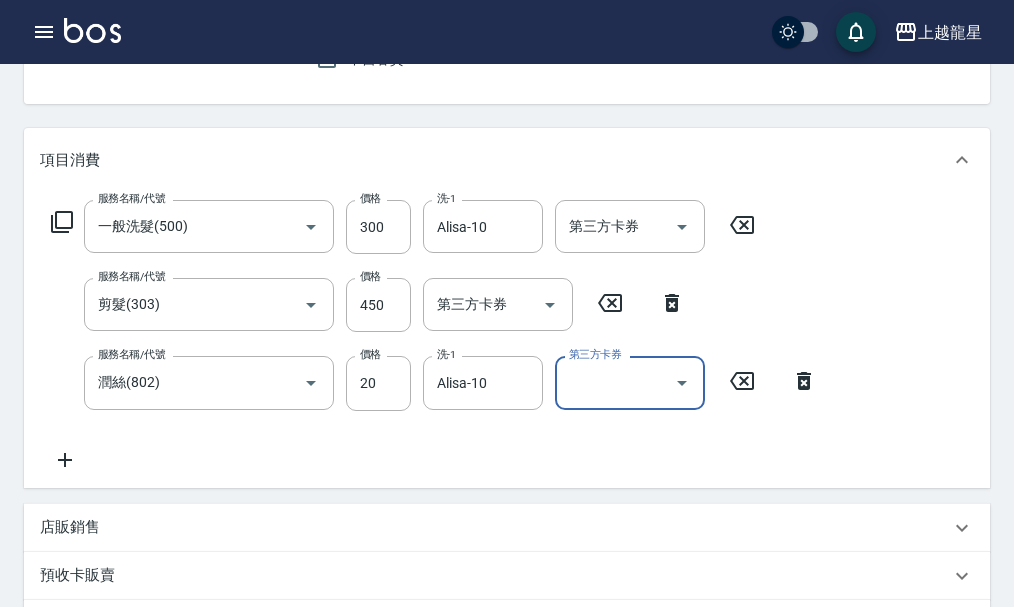 click on "服務名稱/代號 一般洗髮(500) 服務名稱/代號 價格 300 價格 洗-1 Alisa-10 洗-1 第三方卡券 第三方卡券 服務名稱/代號 剪髮(303) 服務名稱/代號 價格 450 價格 第三方卡券 第三方卡券 服務名稱/代號 潤絲(802) 服務名稱/代號 價格 20 價格 洗-1 Alisa-10 洗-1 第三方卡券 第三方卡券" at bounding box center (434, 335) 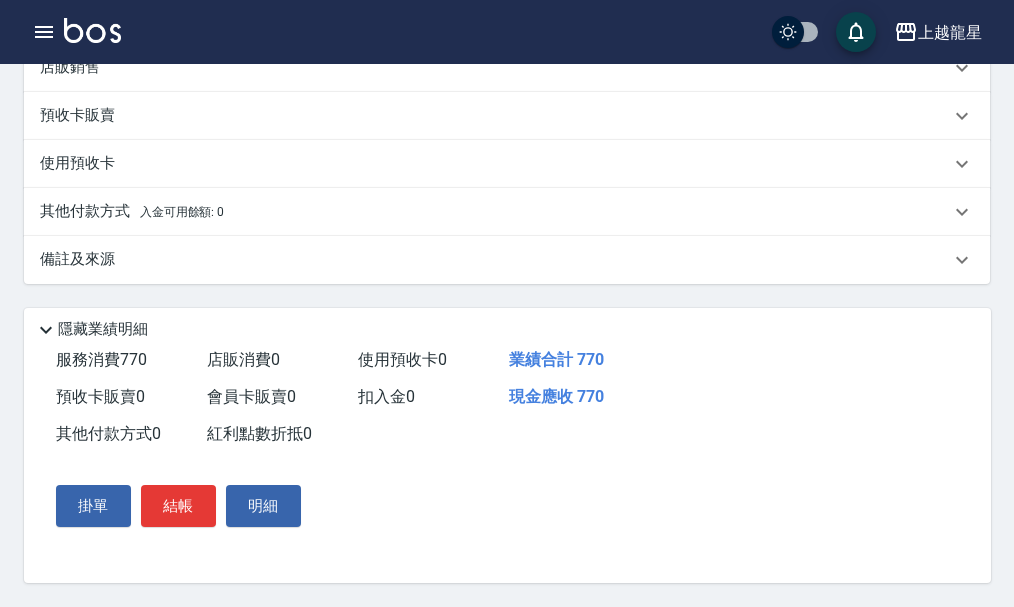 scroll, scrollTop: 684, scrollLeft: 0, axis: vertical 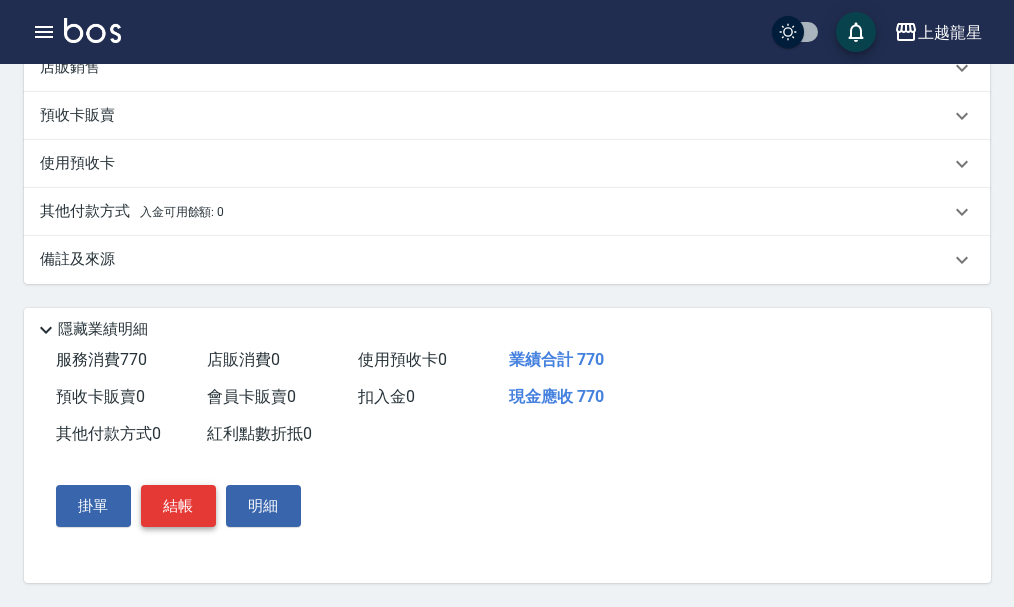 click on "結帳" at bounding box center (178, 506) 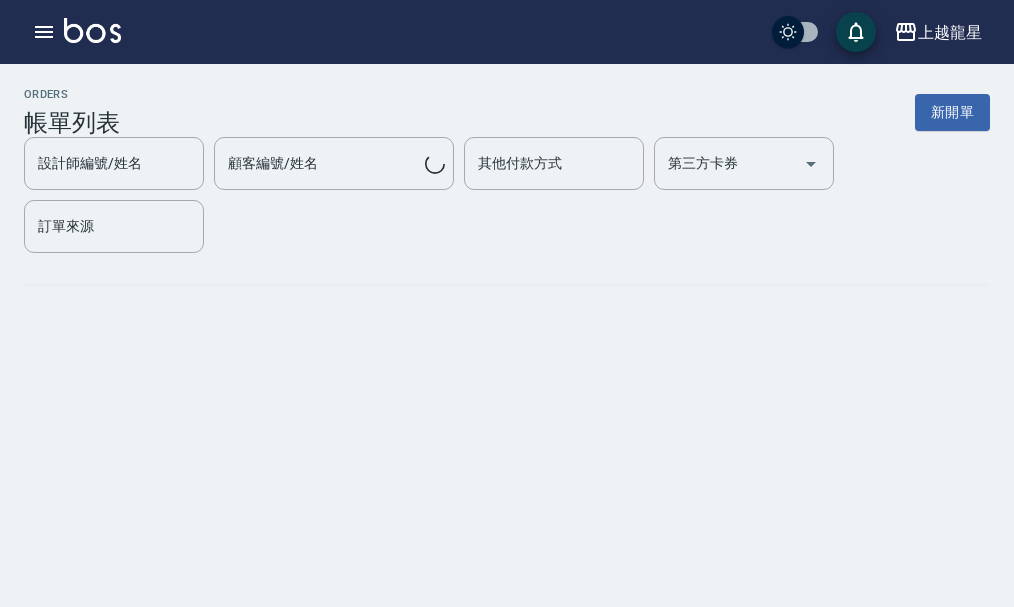 scroll, scrollTop: 0, scrollLeft: 0, axis: both 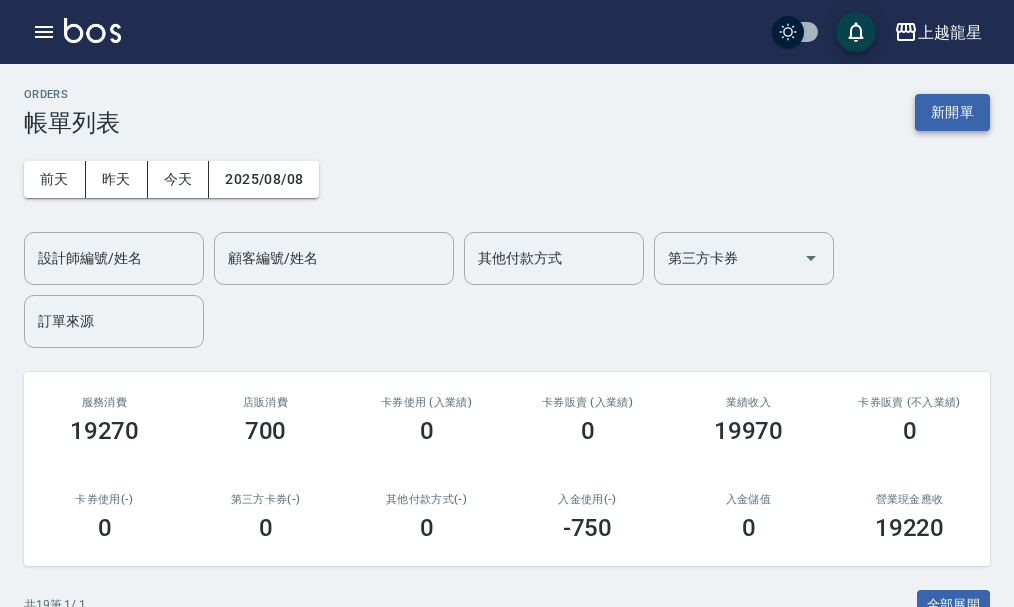 click on "新開單" at bounding box center (952, 112) 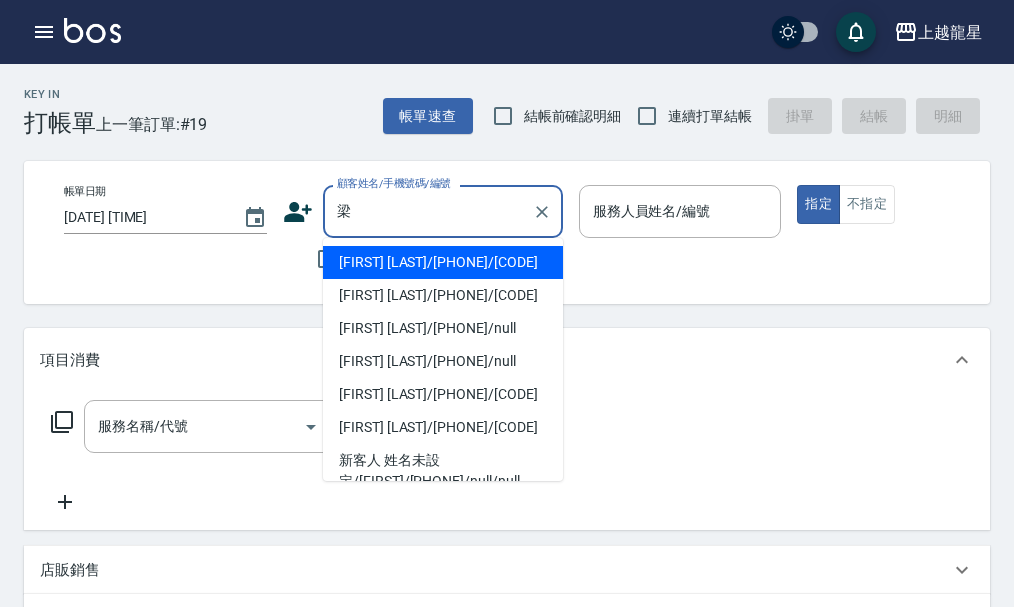 click on "梁君豪/0972906611/null" at bounding box center [443, 361] 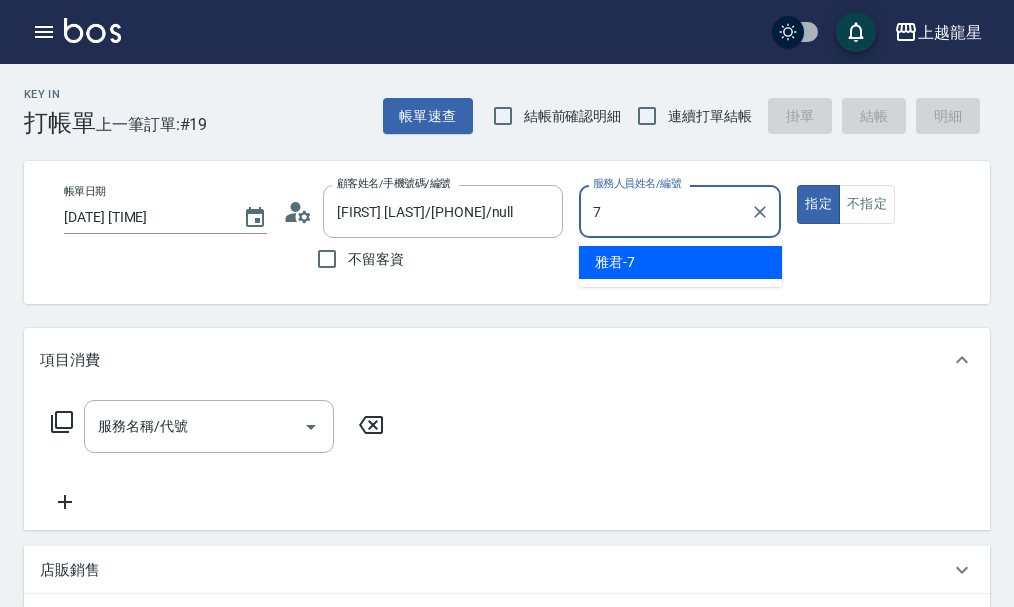 type on "雅君-7" 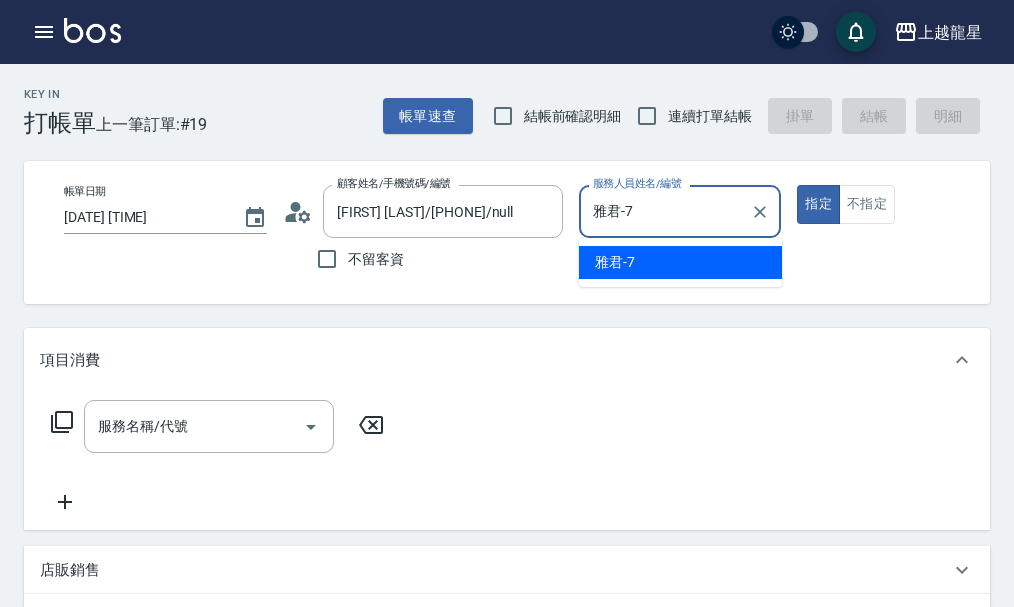 type on "true" 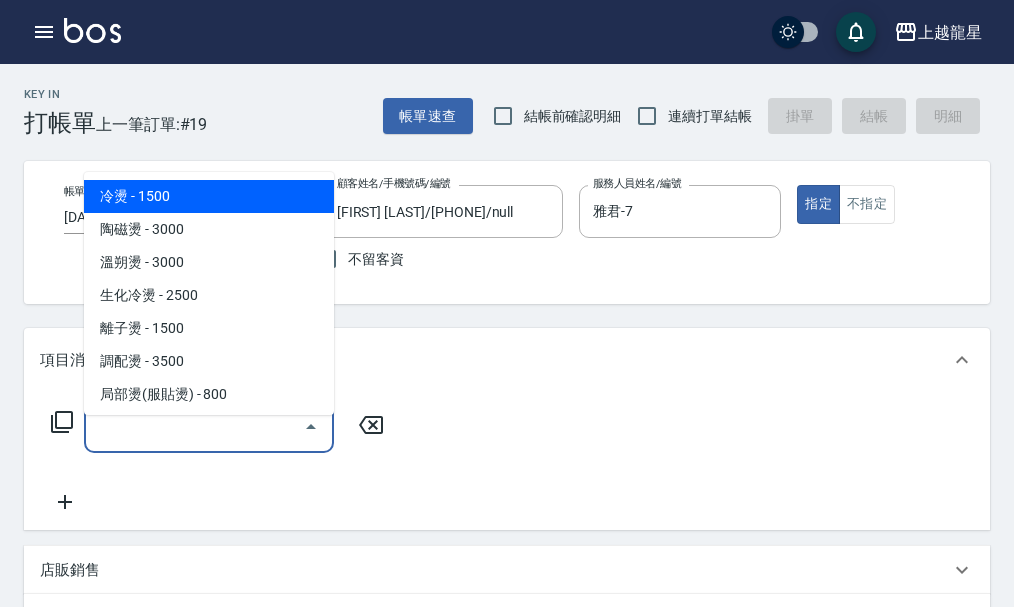 click on "服務名稱/代號" at bounding box center [194, 426] 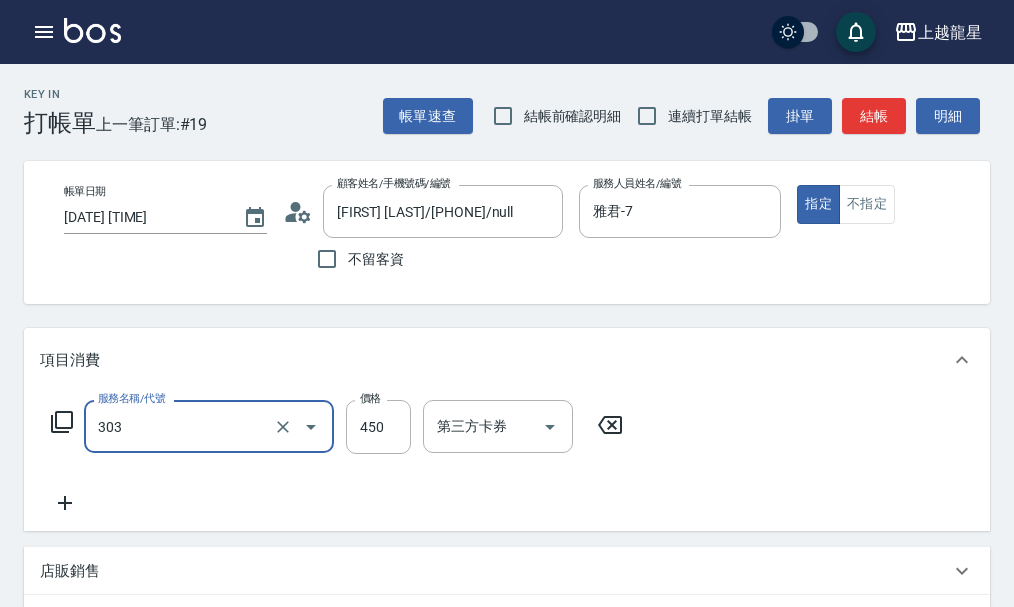 type on "剪髮(303)" 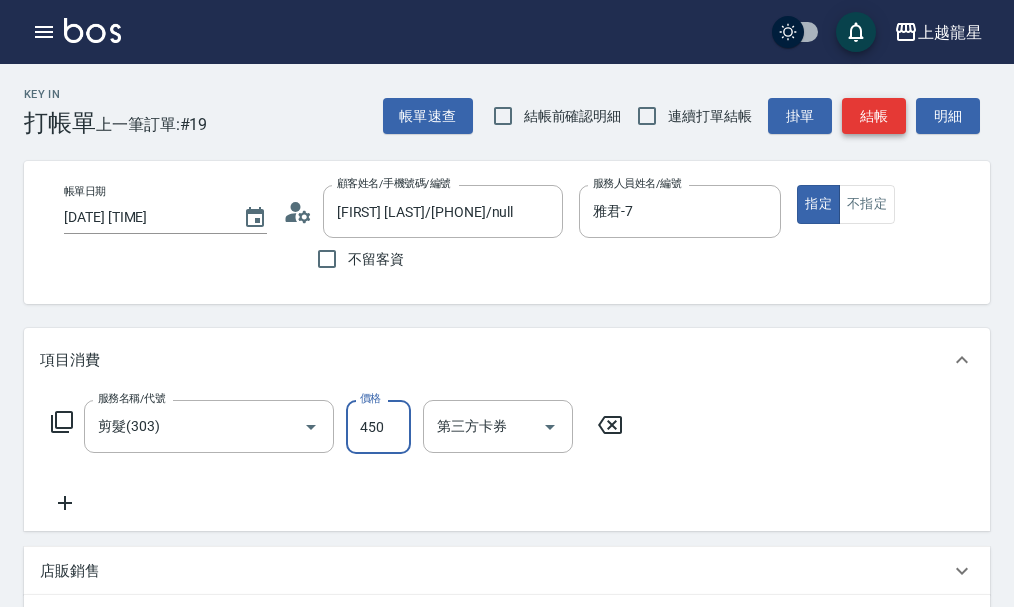 click on "結帳" at bounding box center [874, 116] 